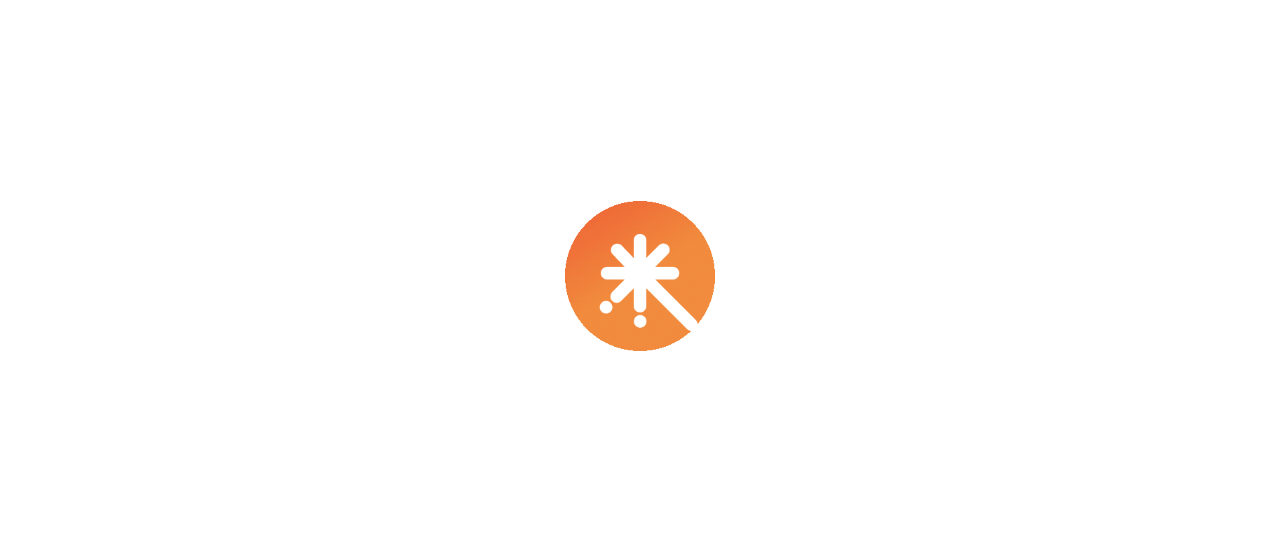 scroll, scrollTop: 0, scrollLeft: 0, axis: both 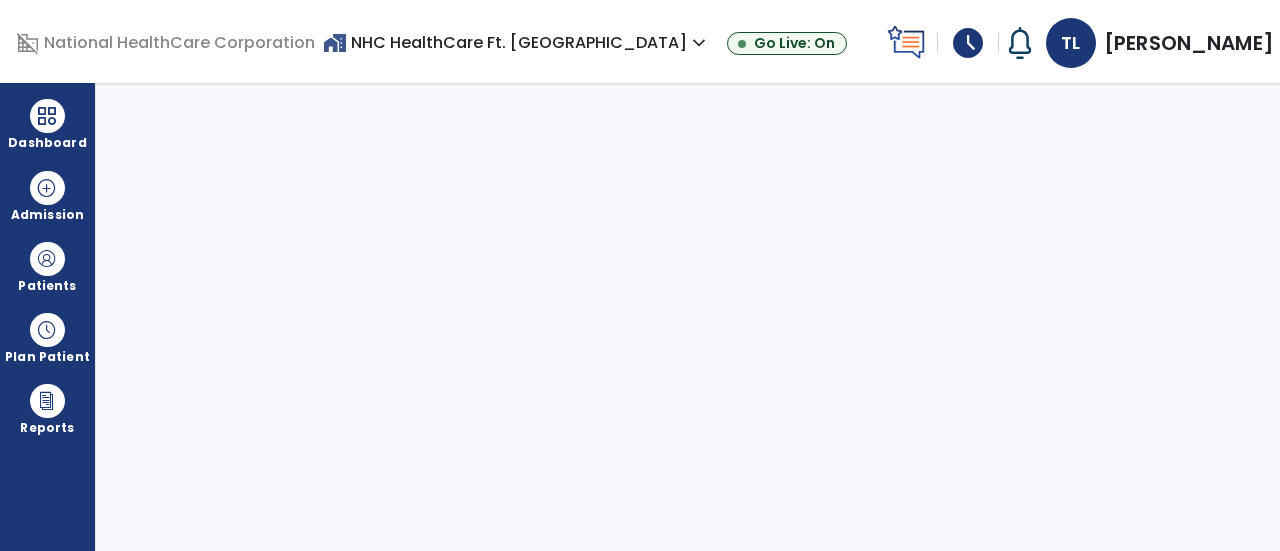 select on "****" 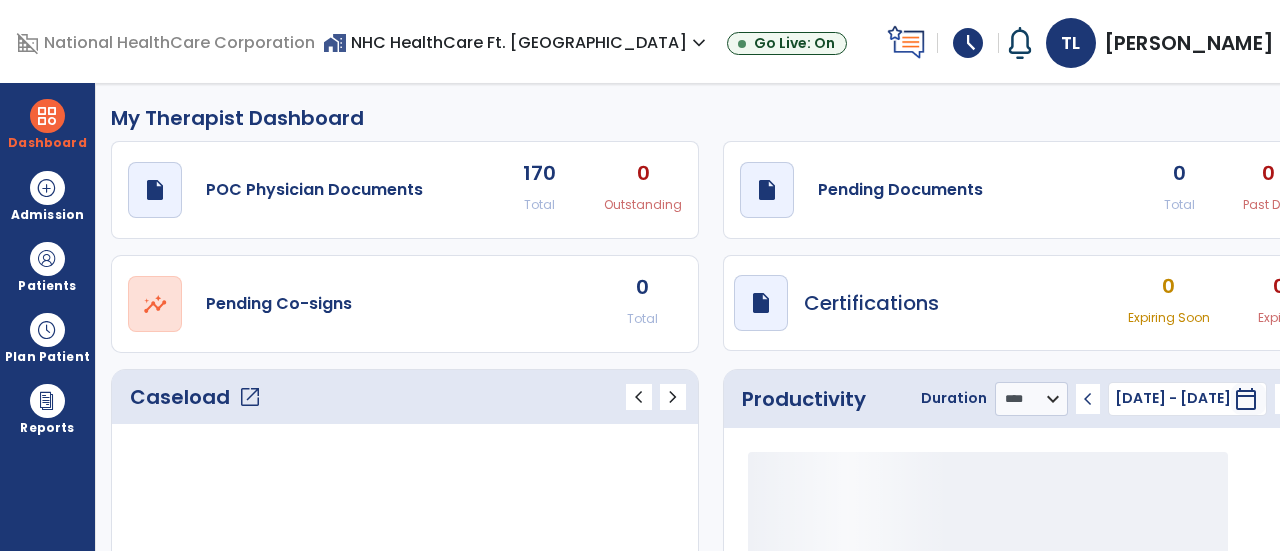 type on "*****" 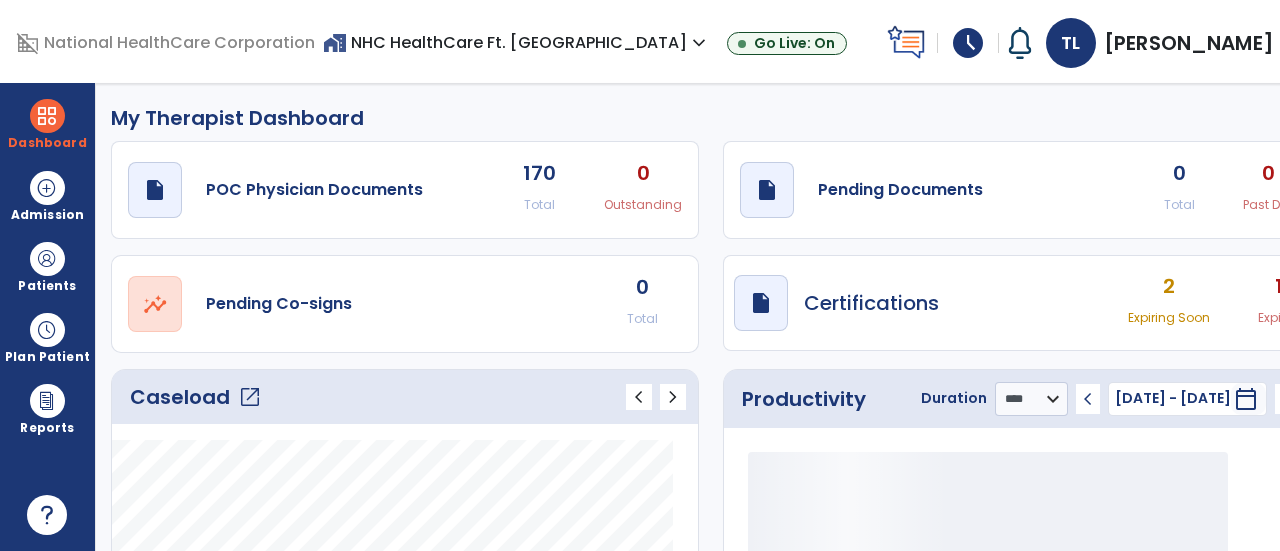 click on "schedule" at bounding box center [968, 43] 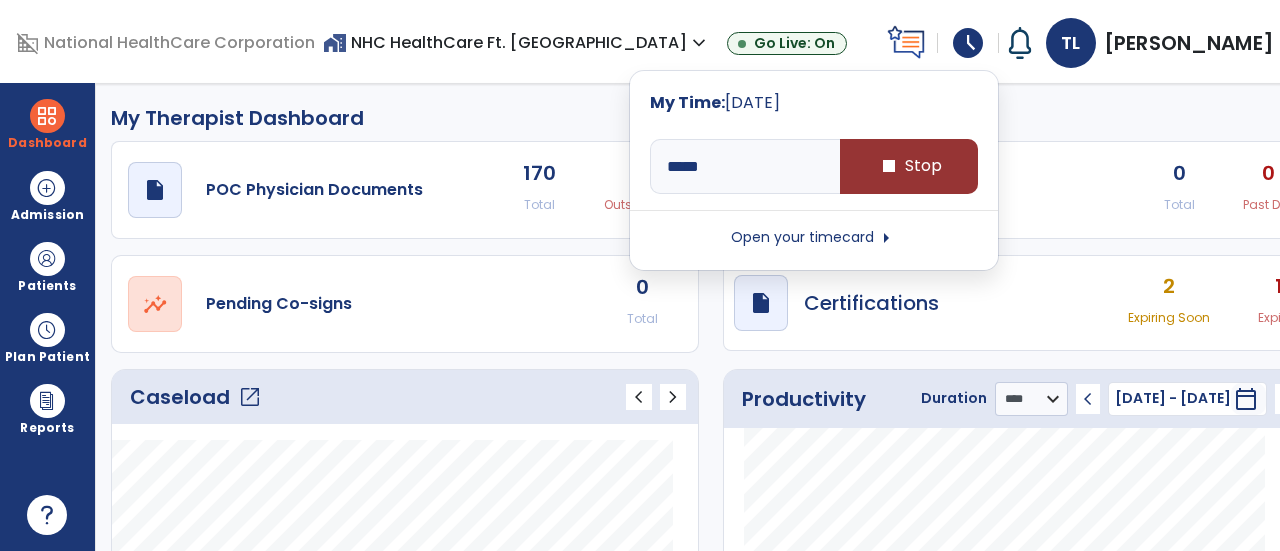 click on "stop  Stop" at bounding box center [909, 166] 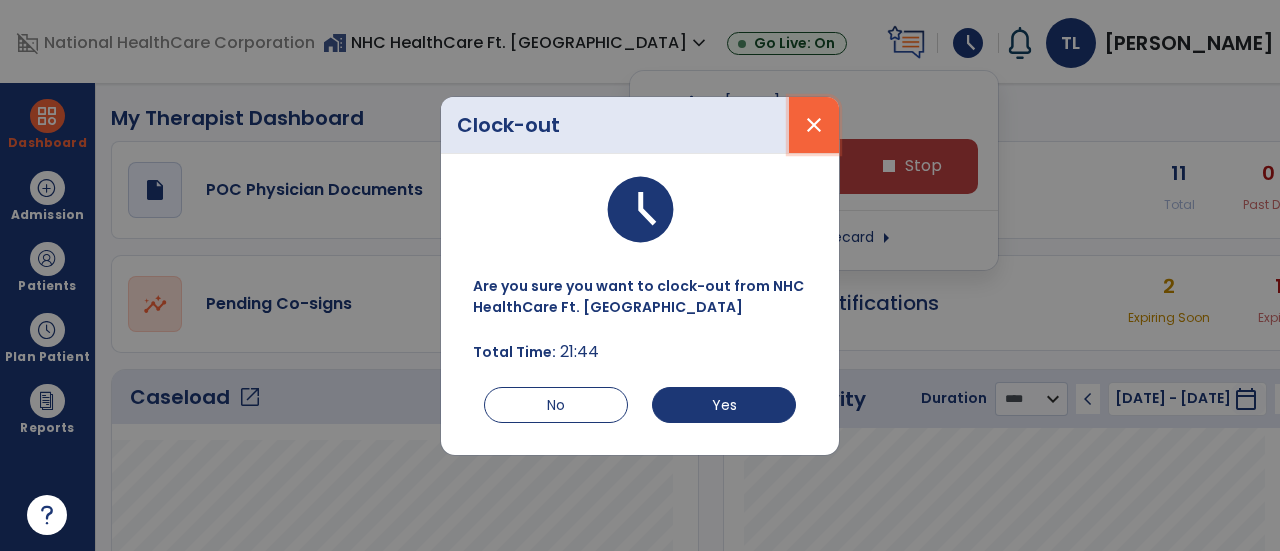 click on "close" at bounding box center (814, 125) 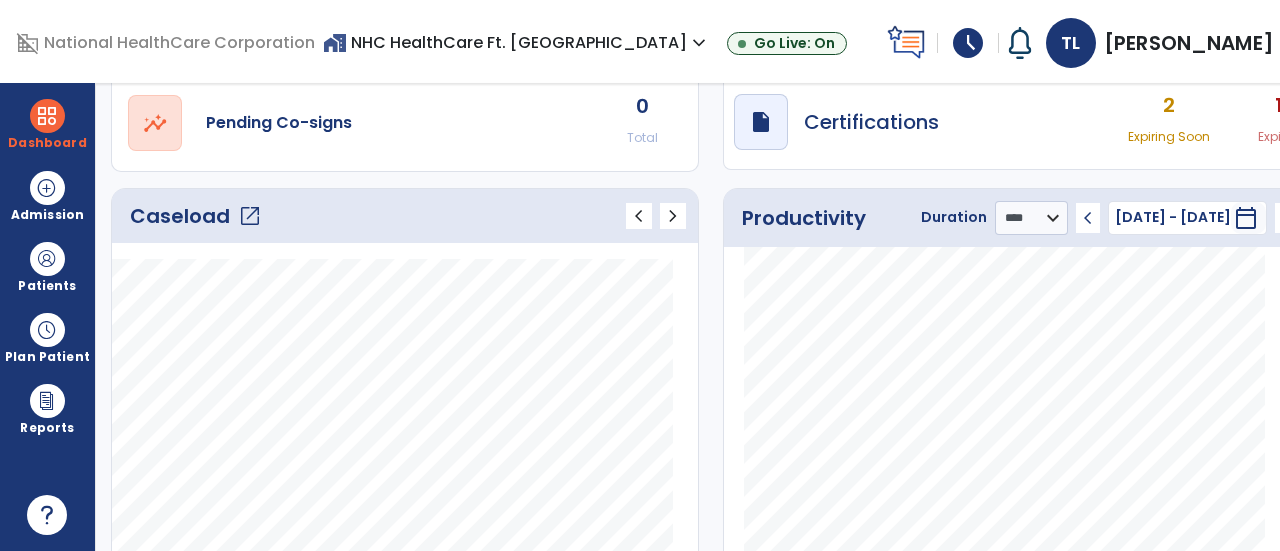 click on "open_in_new" 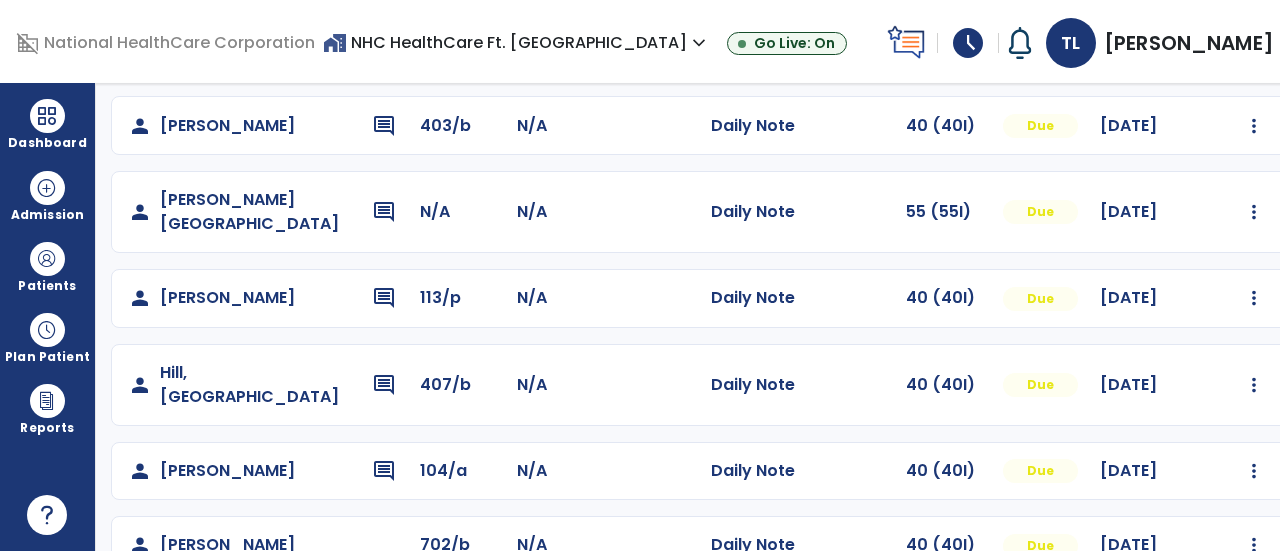 scroll, scrollTop: 618, scrollLeft: 0, axis: vertical 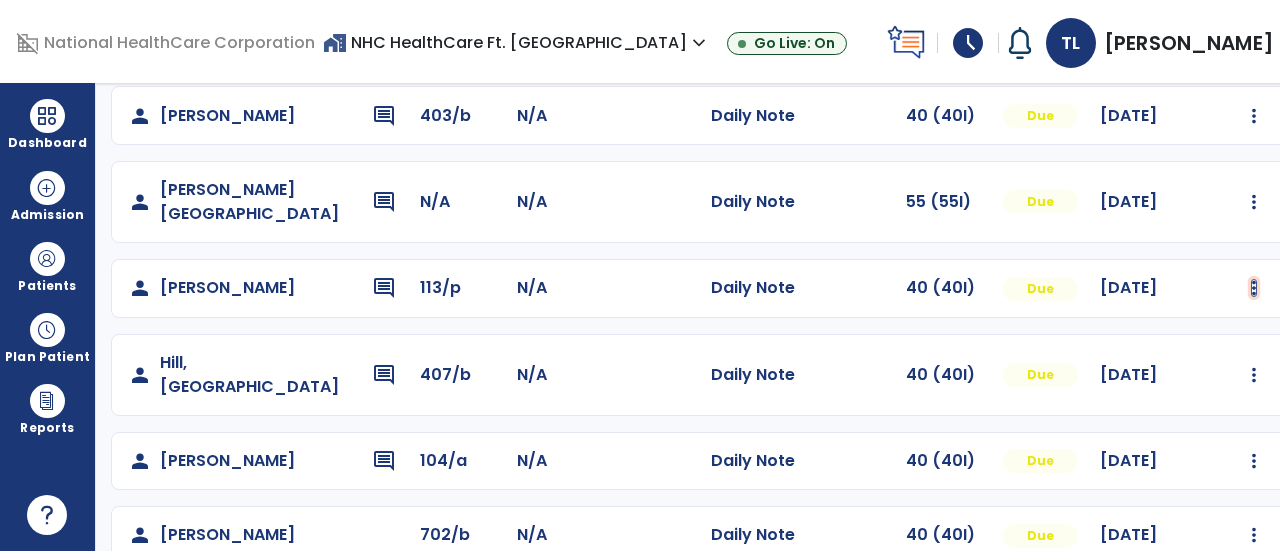 click at bounding box center [1254, -330] 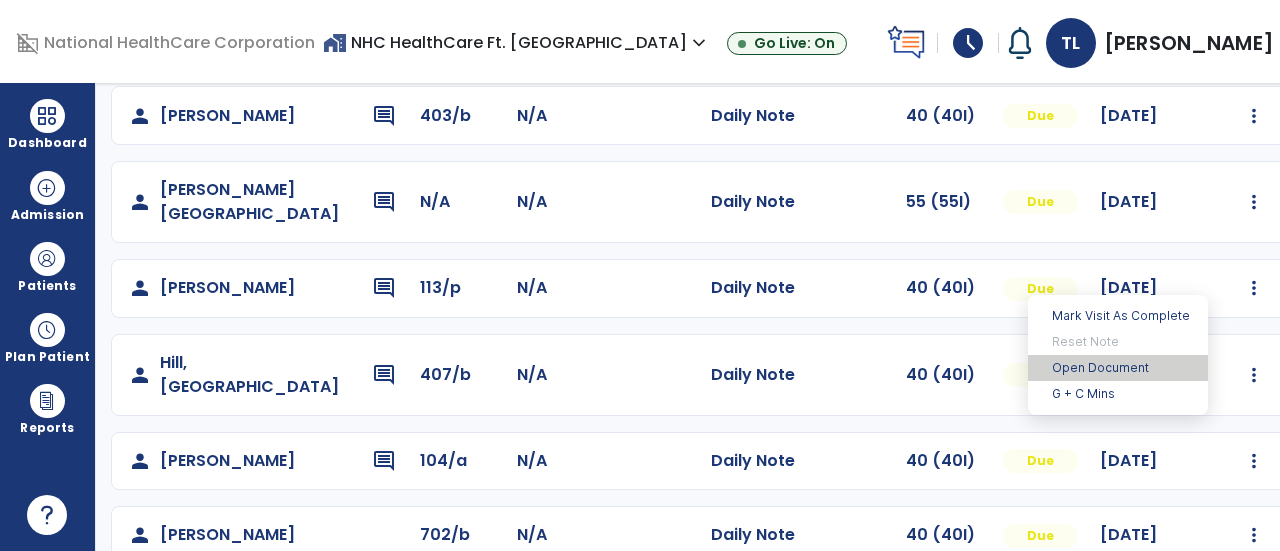 click on "Open Document" at bounding box center [1118, 368] 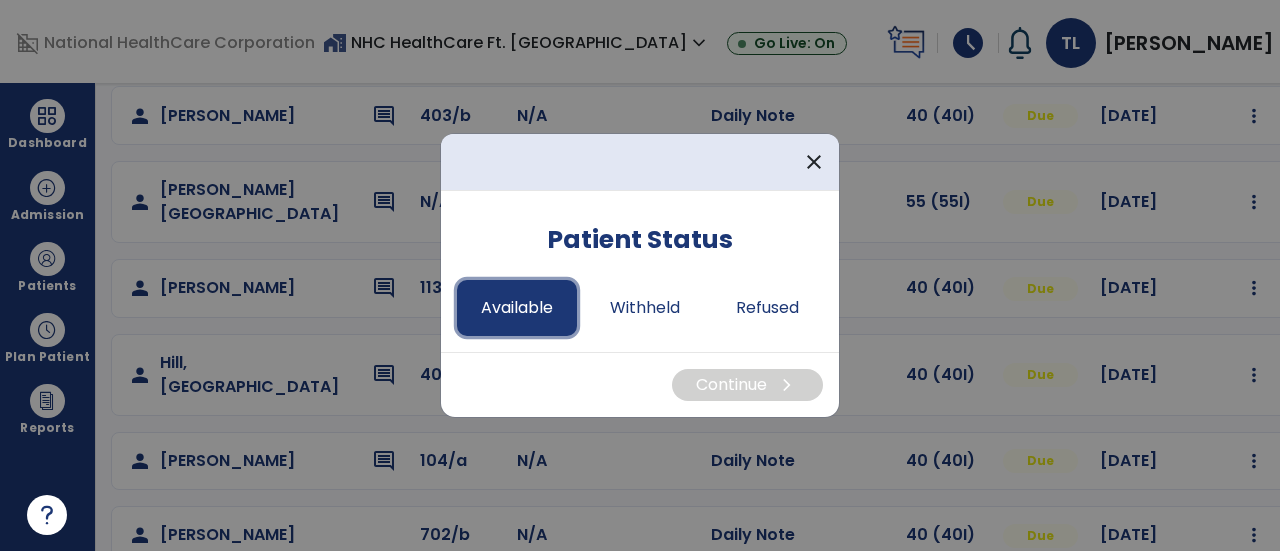 click on "Available" at bounding box center (517, 308) 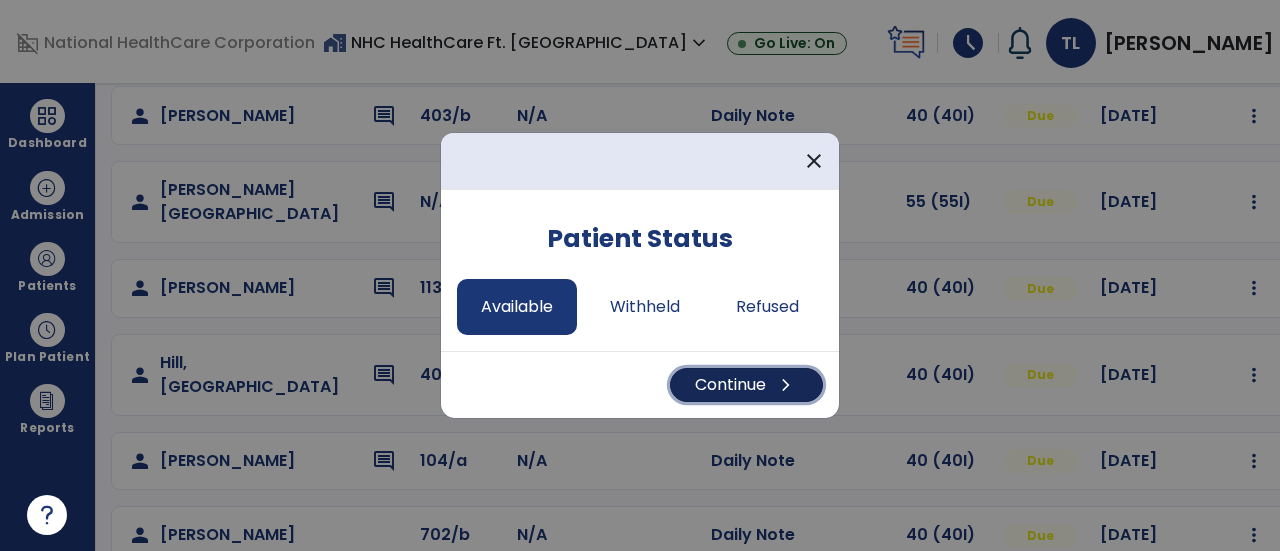 click on "Continue   chevron_right" at bounding box center (746, 385) 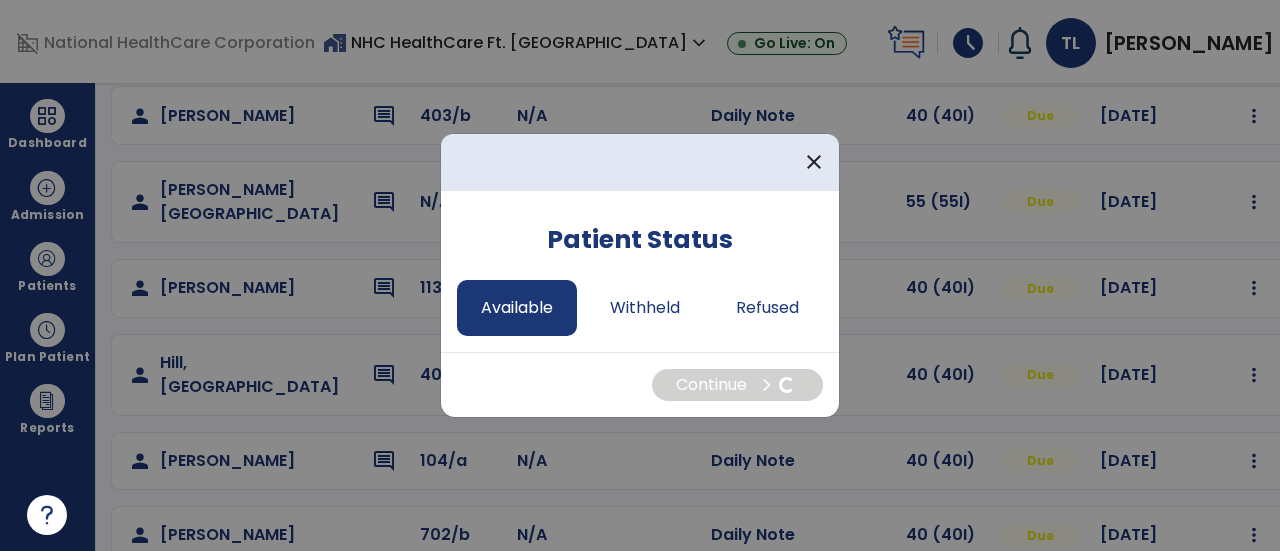 select on "*" 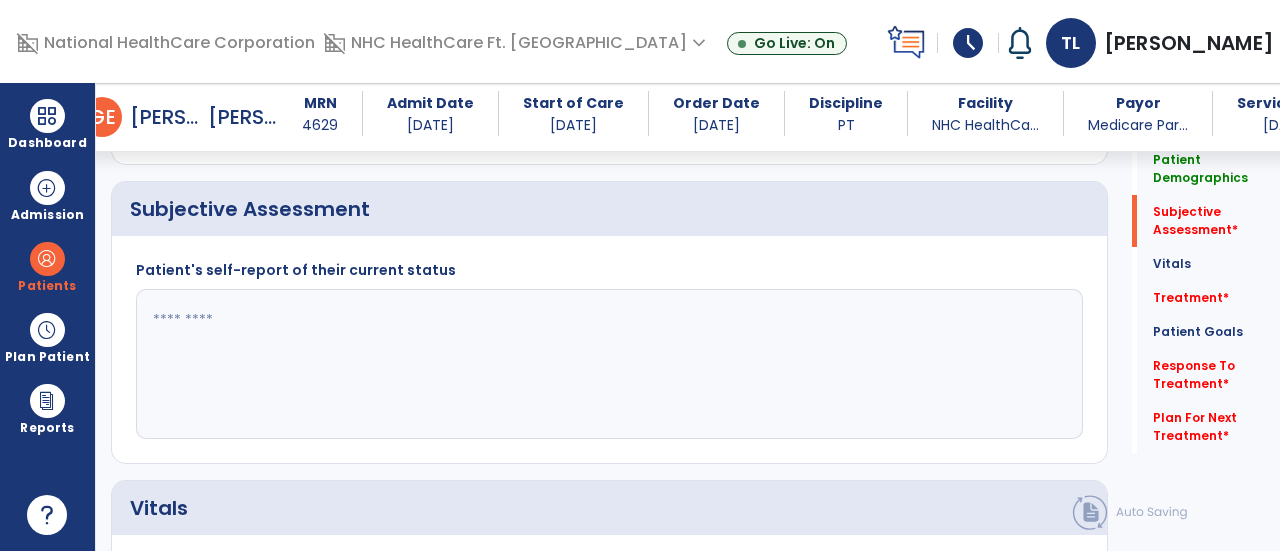 scroll, scrollTop: 457, scrollLeft: 0, axis: vertical 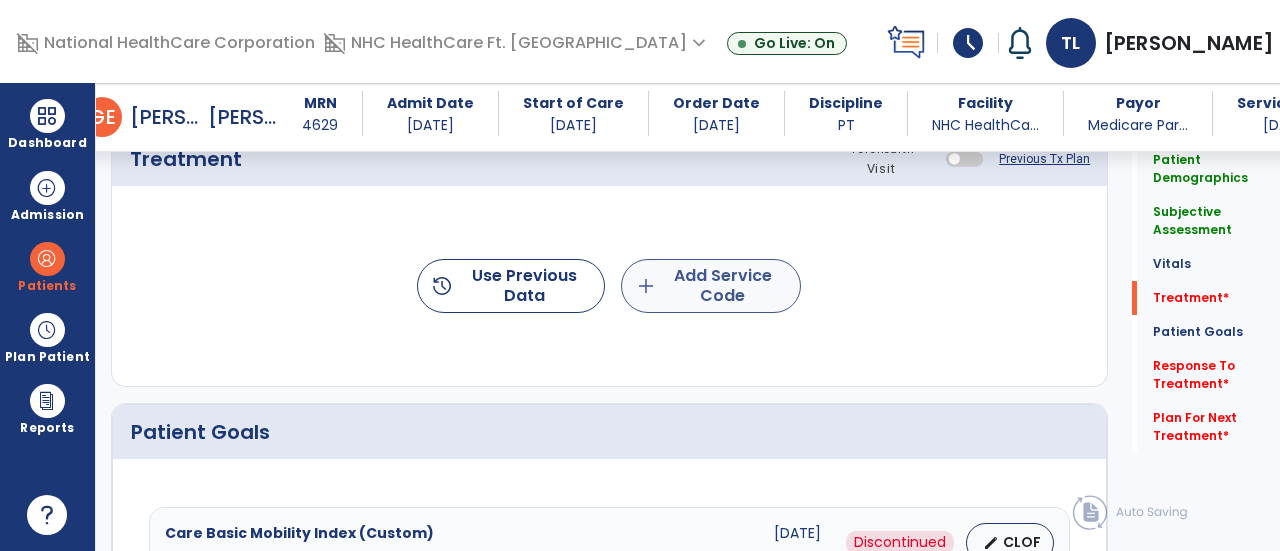 type on "**********" 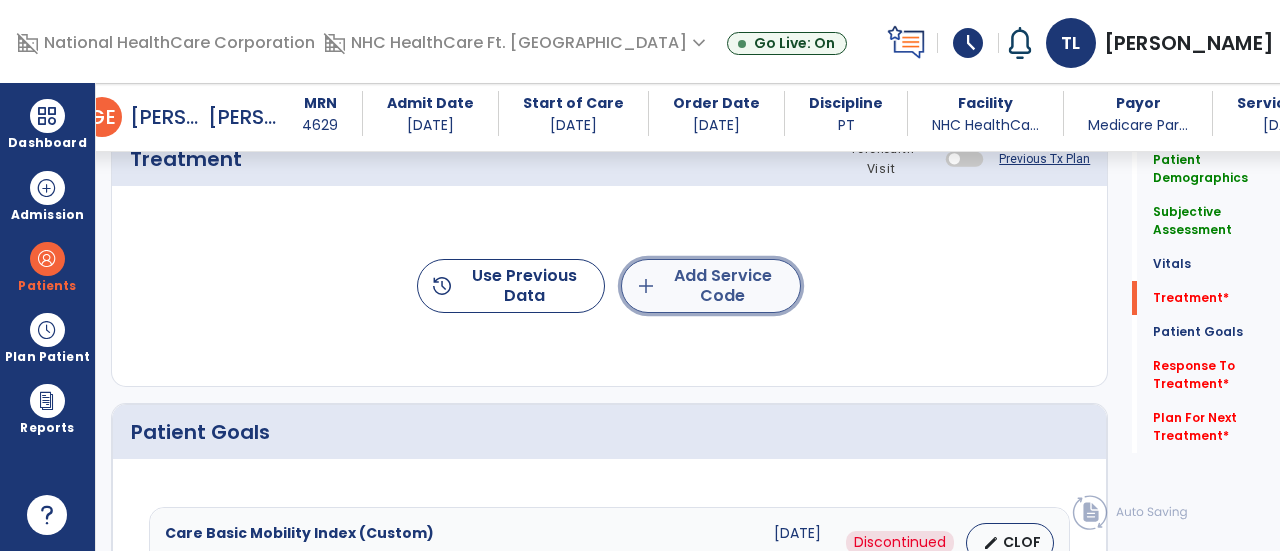 click on "add  Add Service Code" 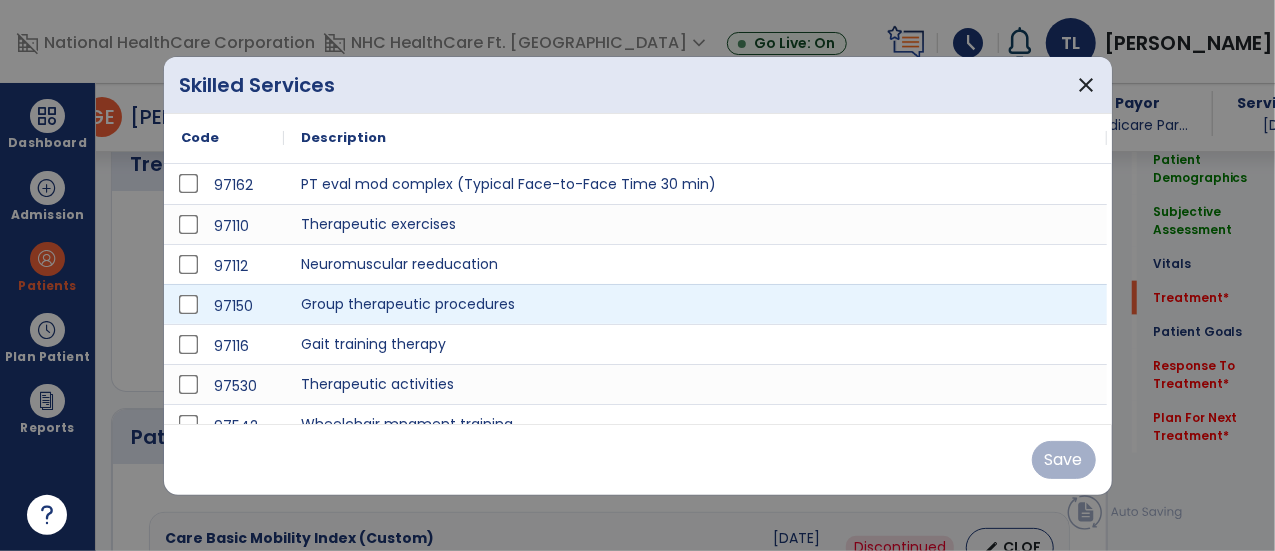 scroll, scrollTop: 1228, scrollLeft: 0, axis: vertical 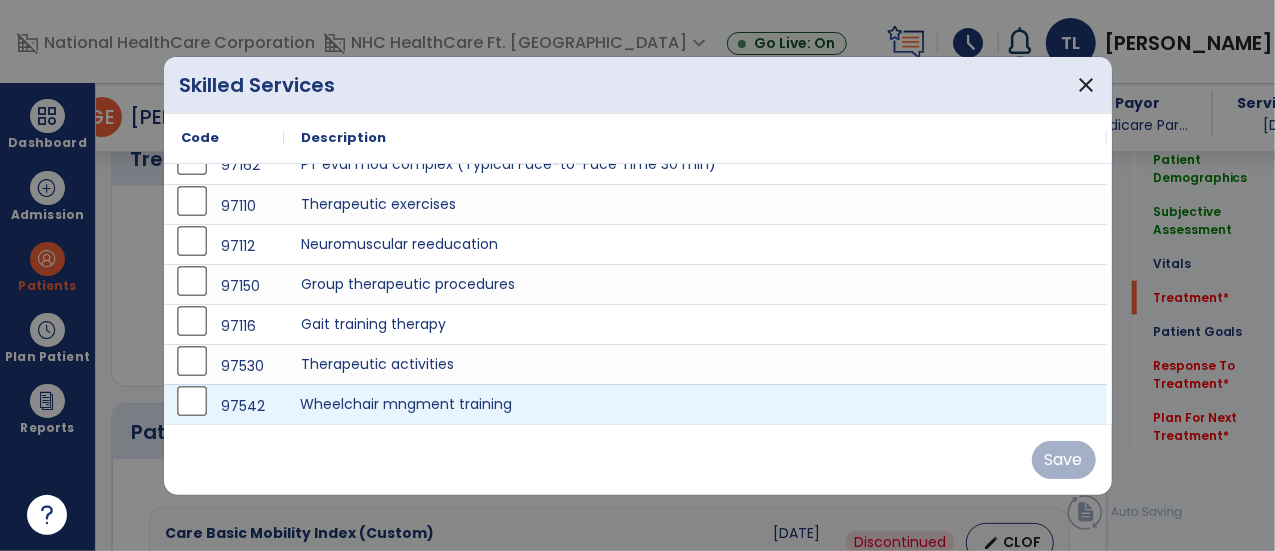 click on "Wheelchair mngment training" at bounding box center [696, 404] 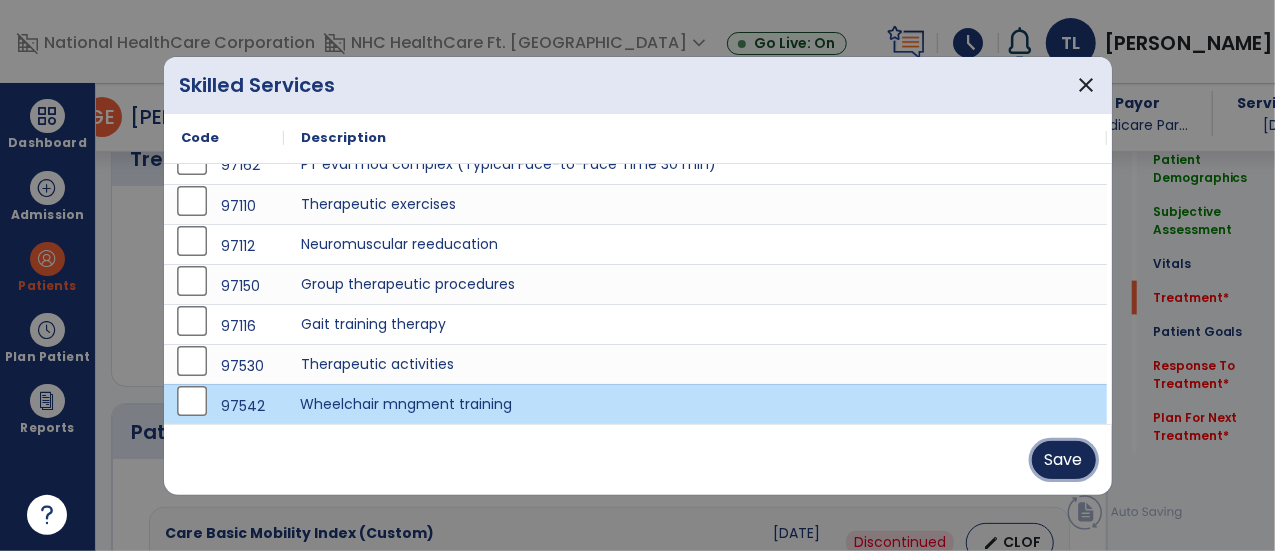 click on "Save" at bounding box center [1064, 460] 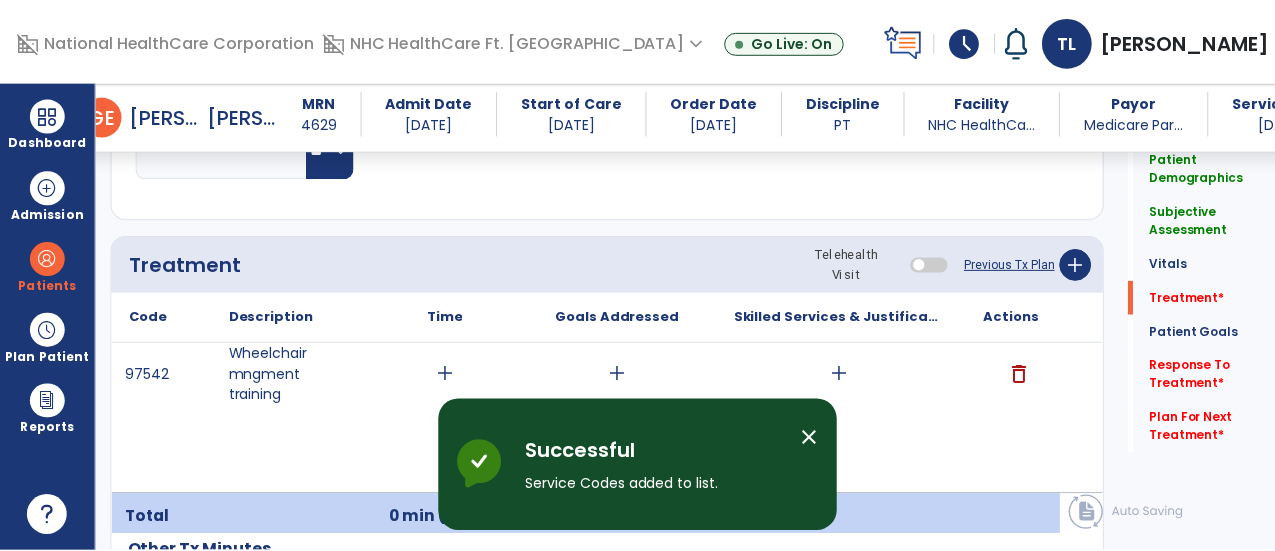 scroll, scrollTop: 1124, scrollLeft: 0, axis: vertical 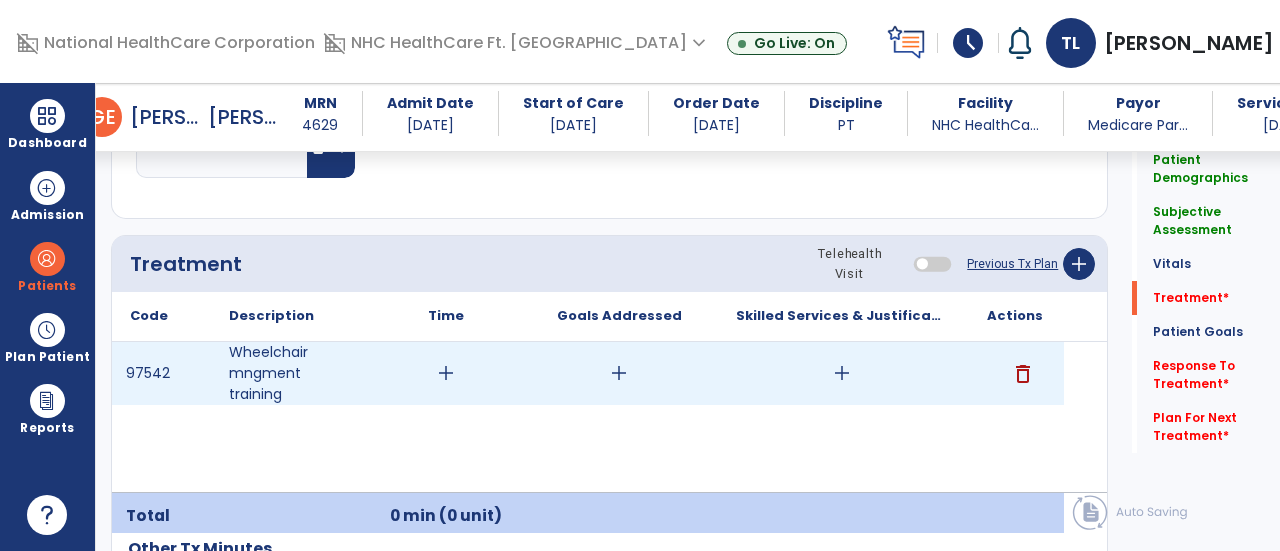 click on "add" at bounding box center [842, 373] 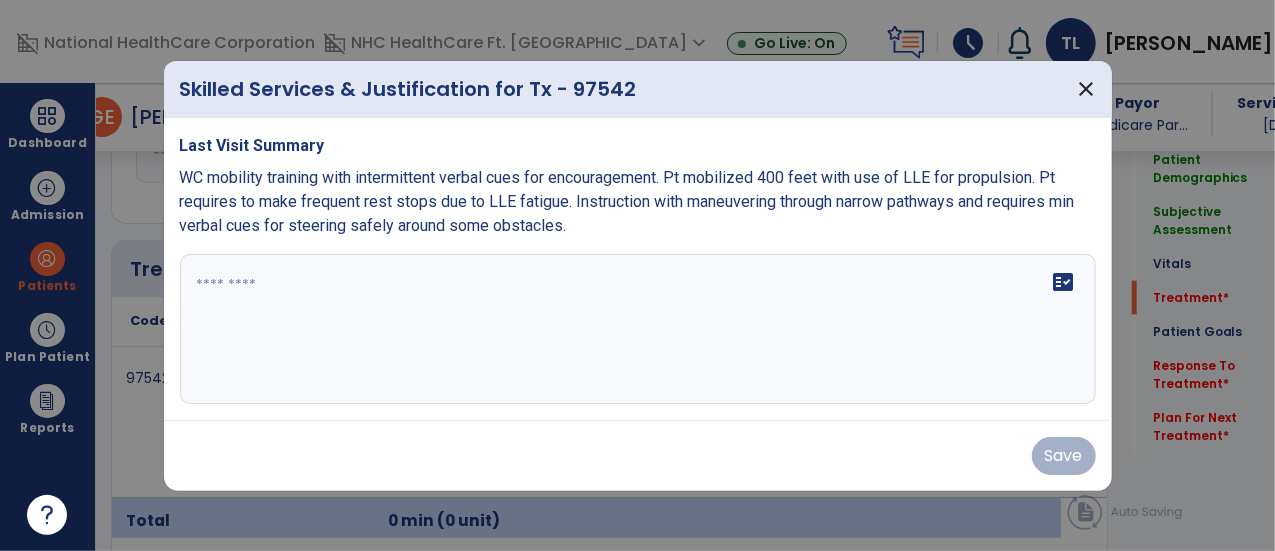 scroll, scrollTop: 1124, scrollLeft: 0, axis: vertical 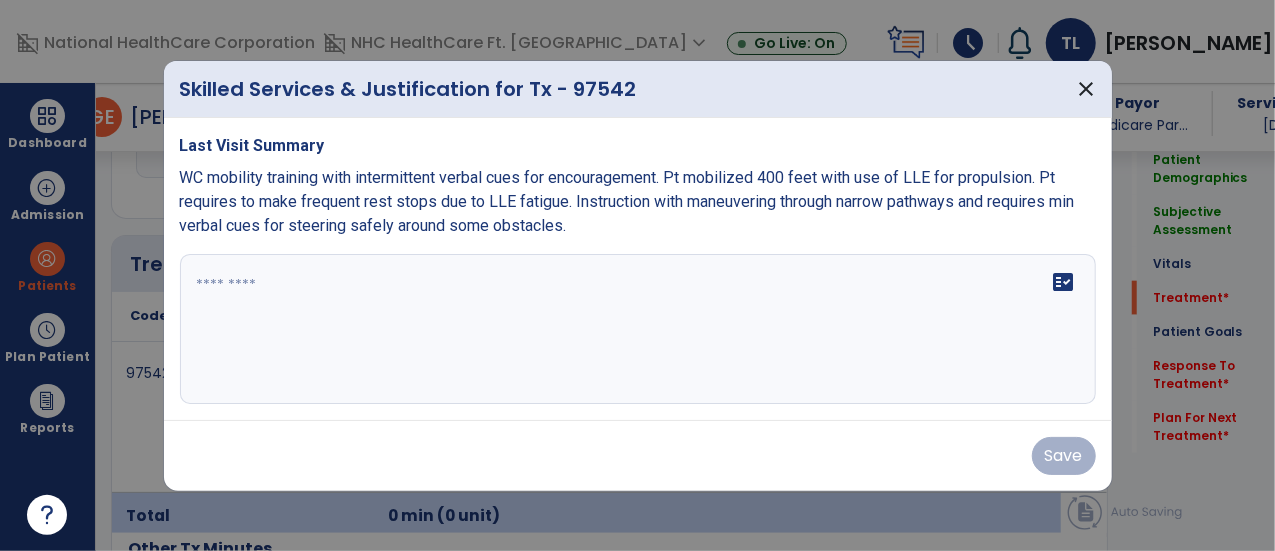click on "fact_check" at bounding box center (638, 329) 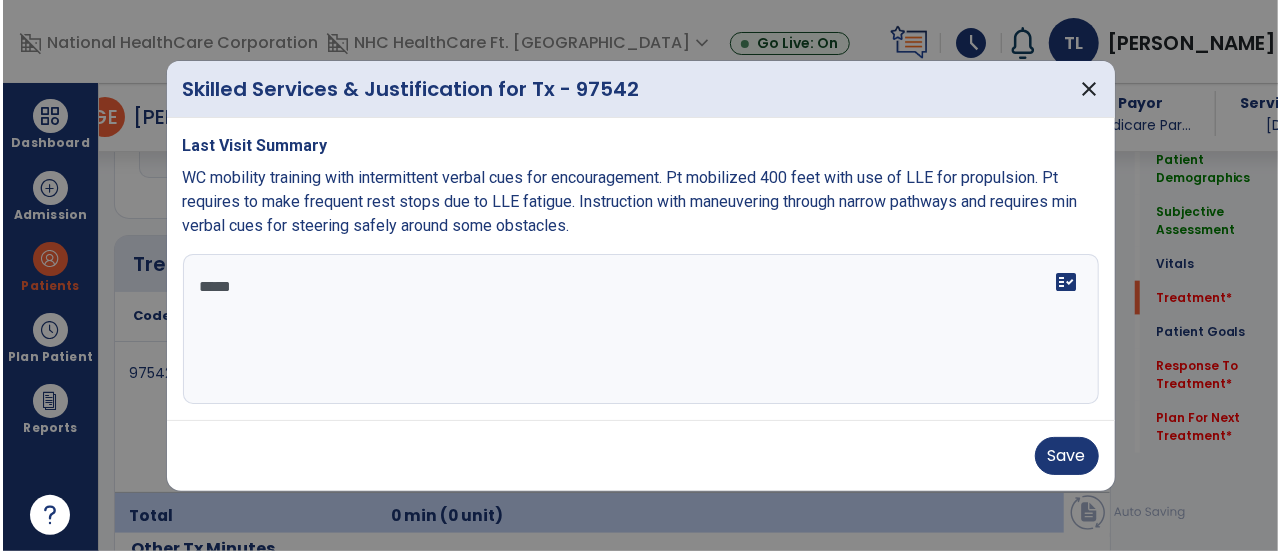 scroll, scrollTop: 0, scrollLeft: 0, axis: both 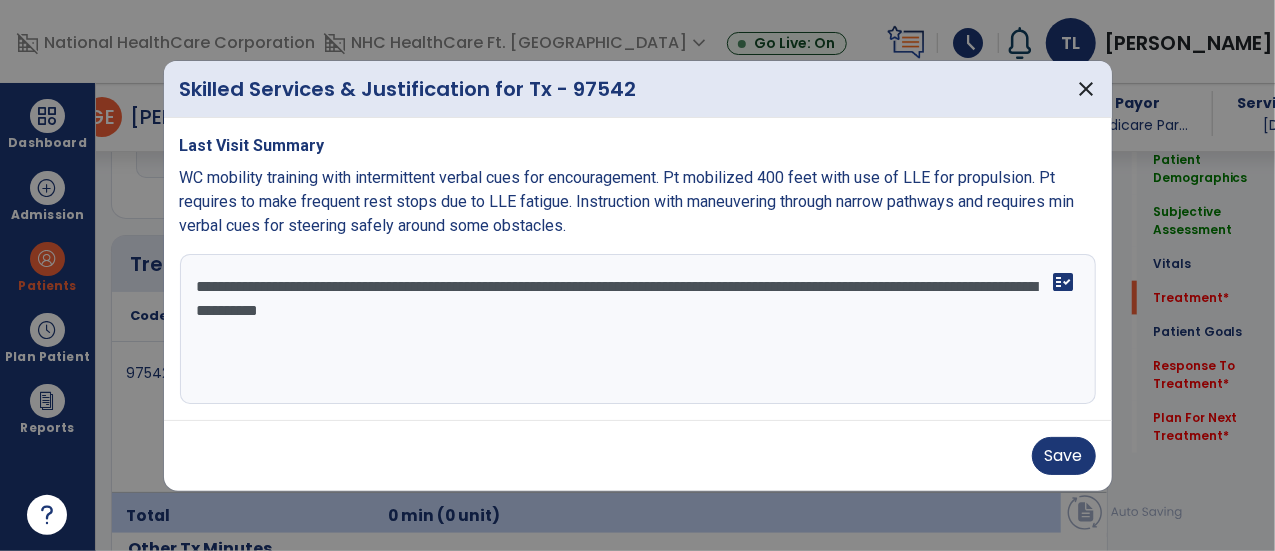 click on "**********" at bounding box center [638, 329] 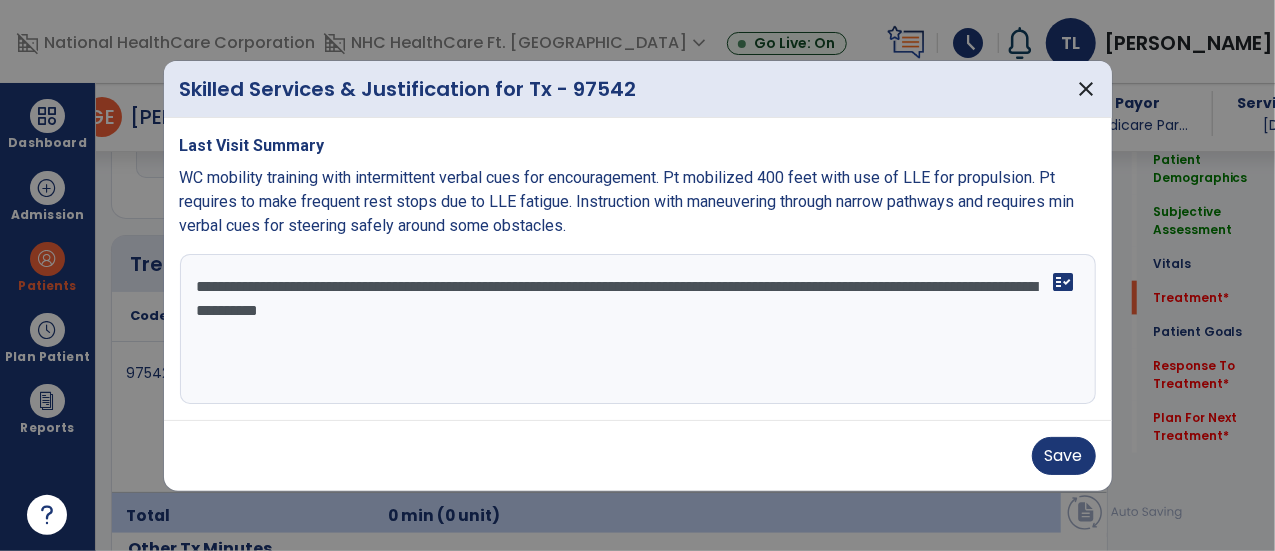 click on "**********" at bounding box center [638, 329] 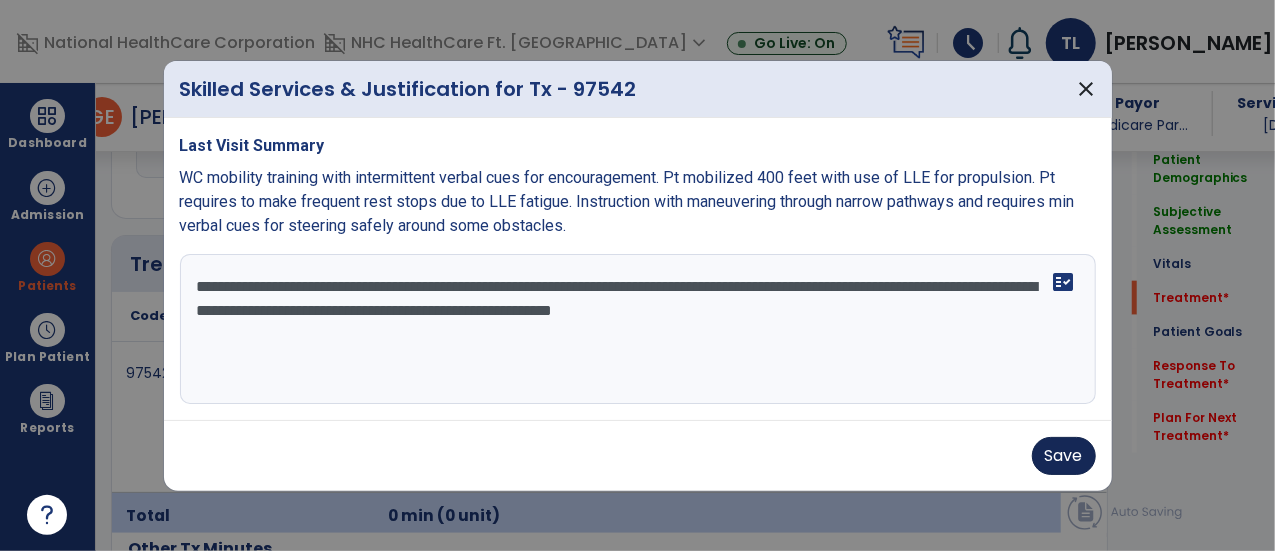 type on "**********" 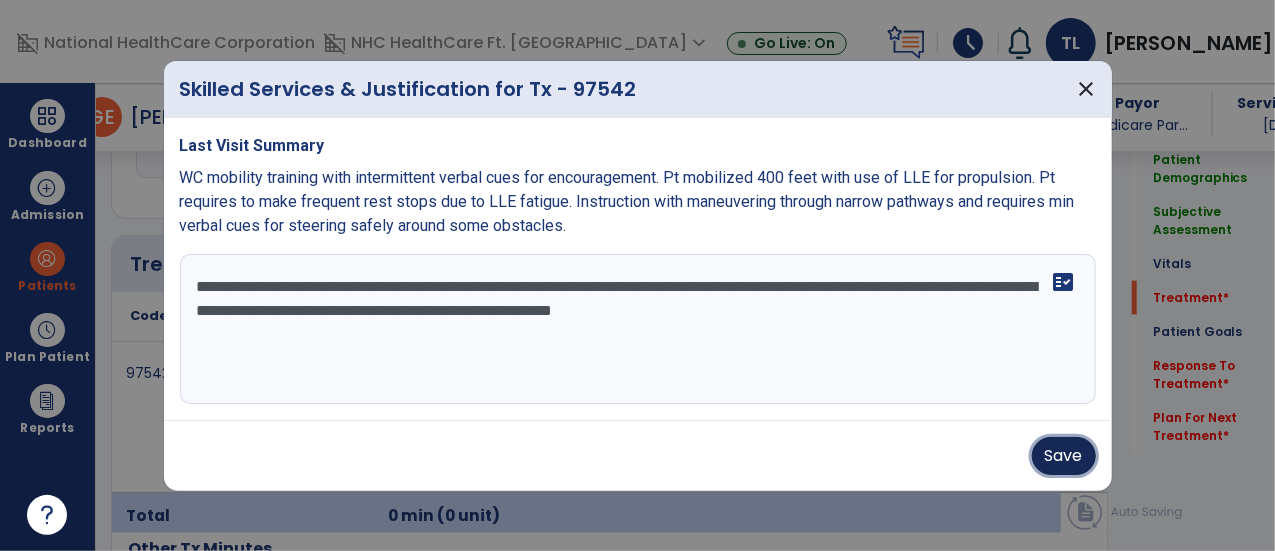 click on "Save" at bounding box center (1064, 456) 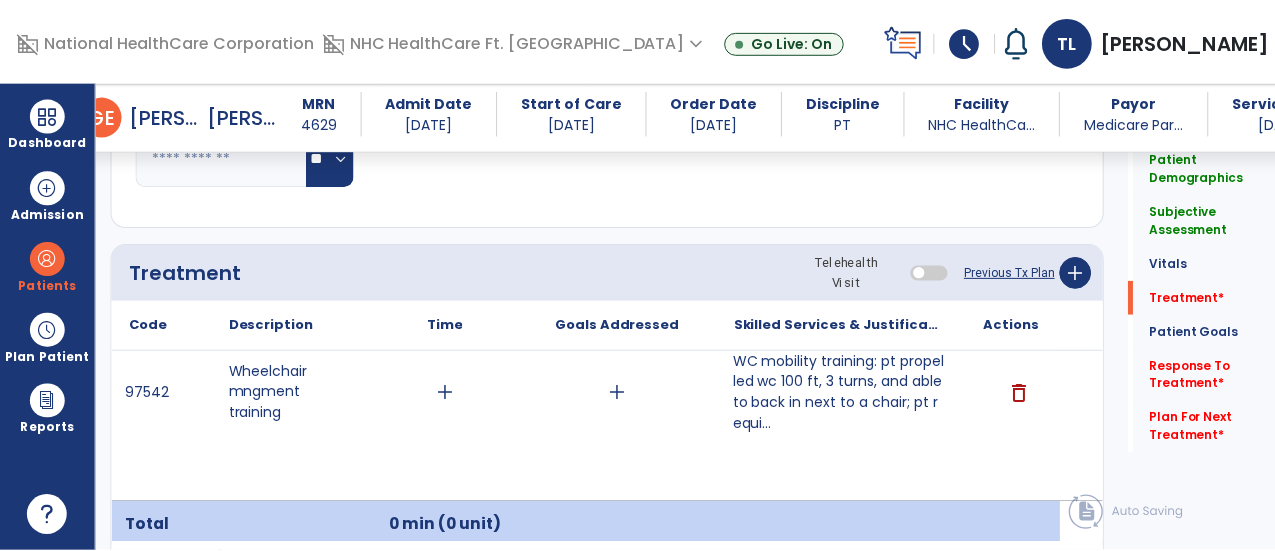 scroll, scrollTop: 1116, scrollLeft: 0, axis: vertical 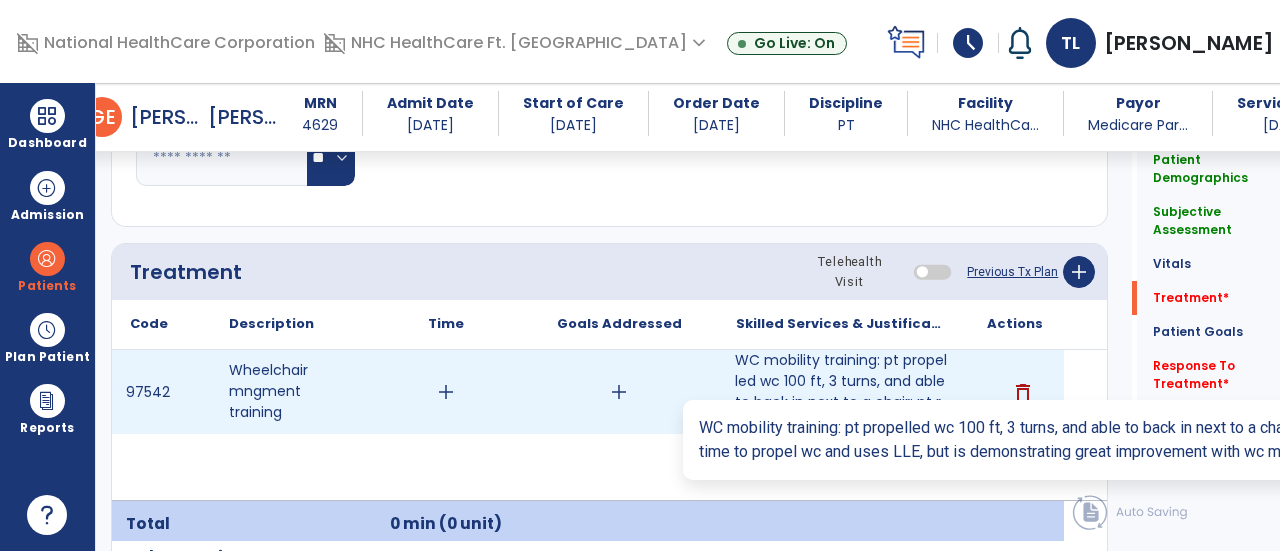 click on "WC mobility training: pt propelled wc 100 ft, 3 turns, and able to back in next to a chair; pt requi..." at bounding box center [841, 392] 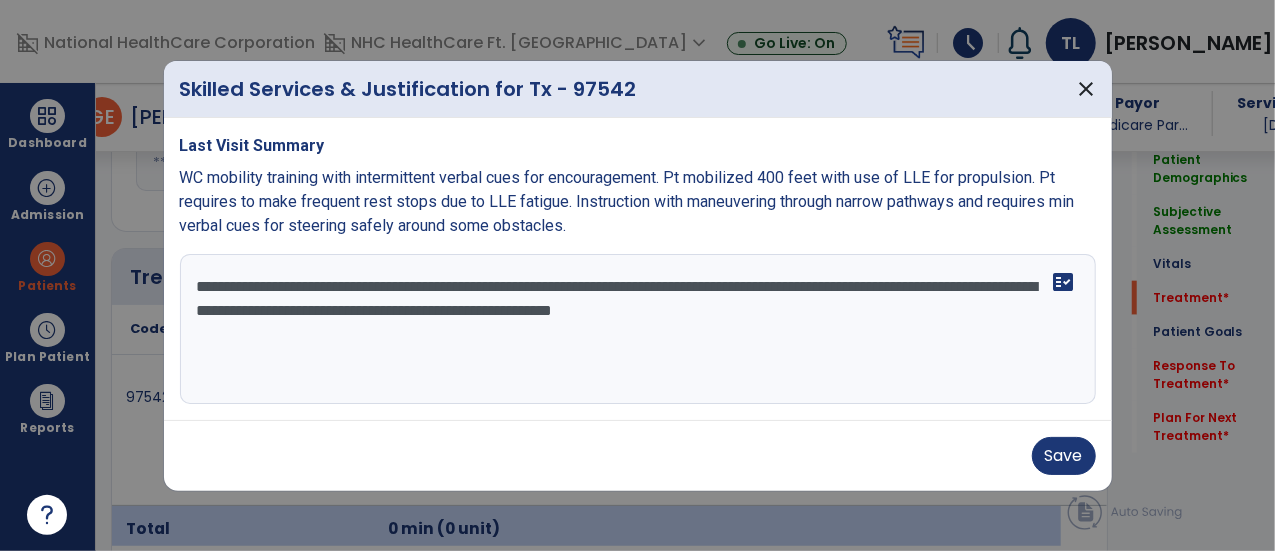 scroll, scrollTop: 1116, scrollLeft: 0, axis: vertical 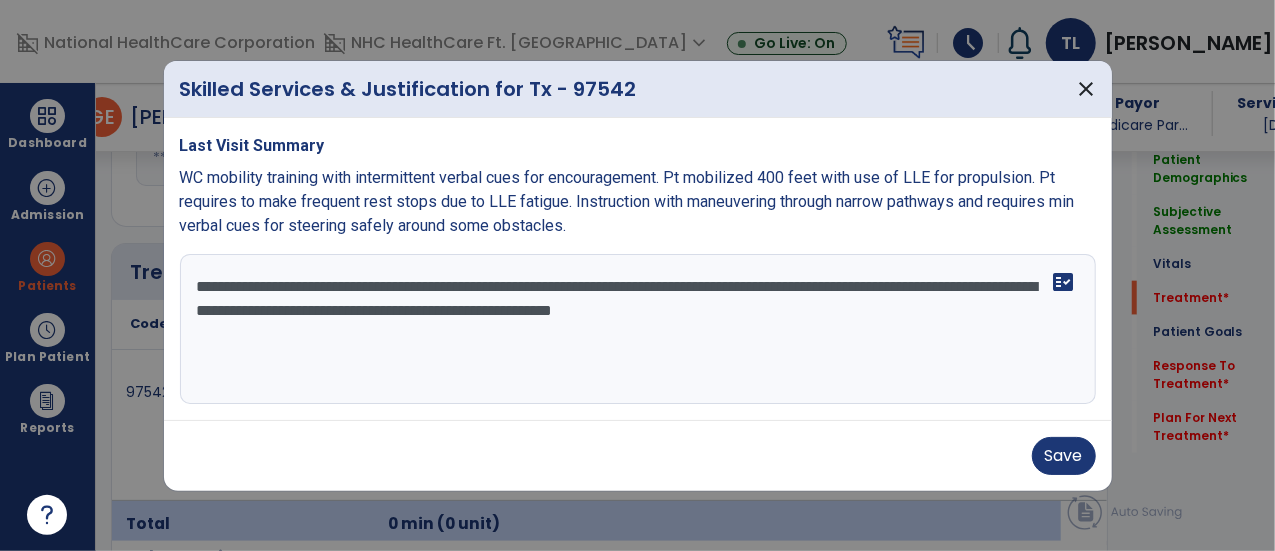 click on "**********" at bounding box center (638, 329) 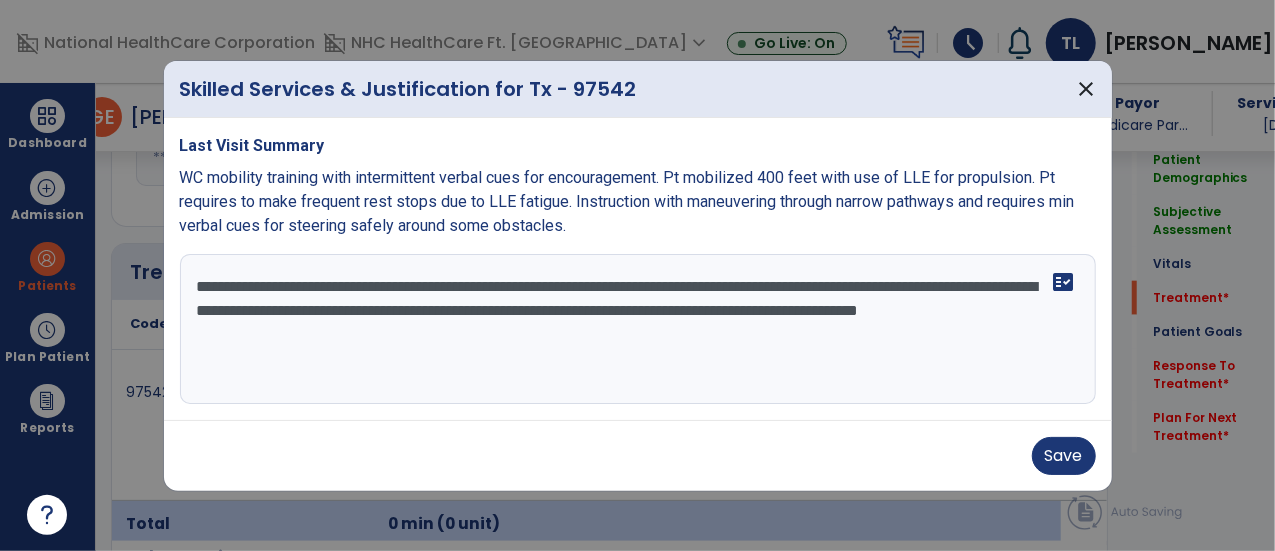 click on "**********" at bounding box center [638, 329] 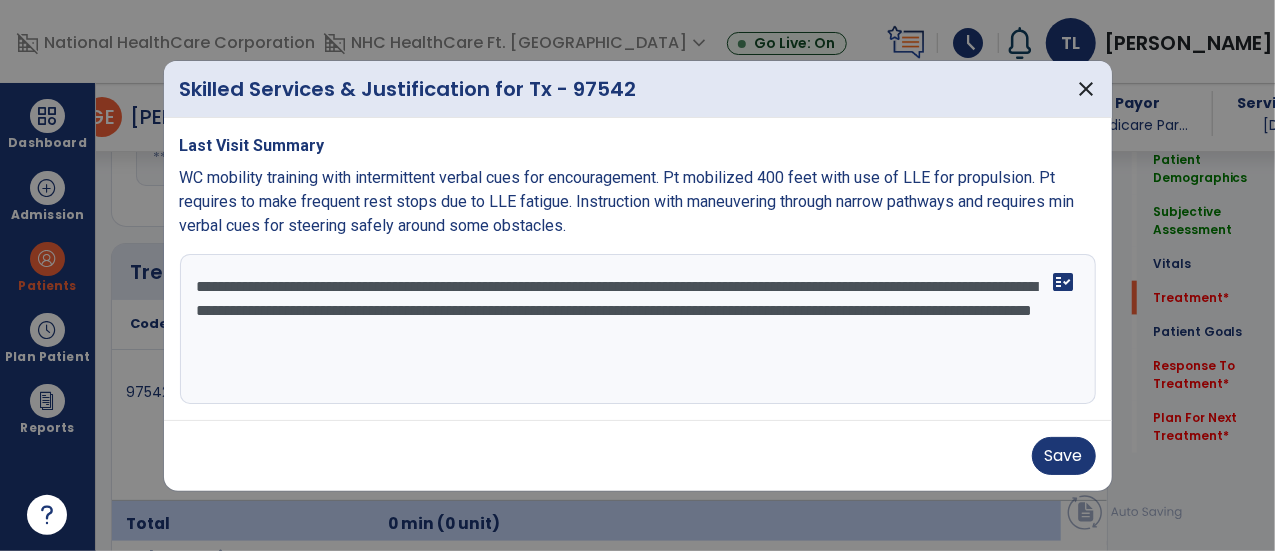 type on "**********" 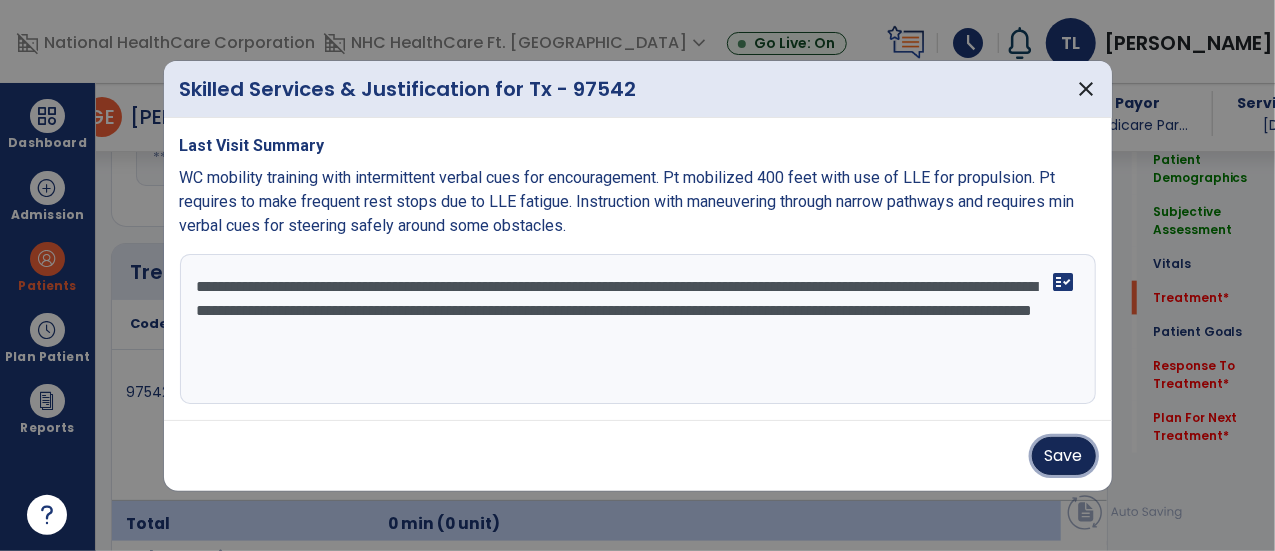 click on "Save" at bounding box center (1064, 456) 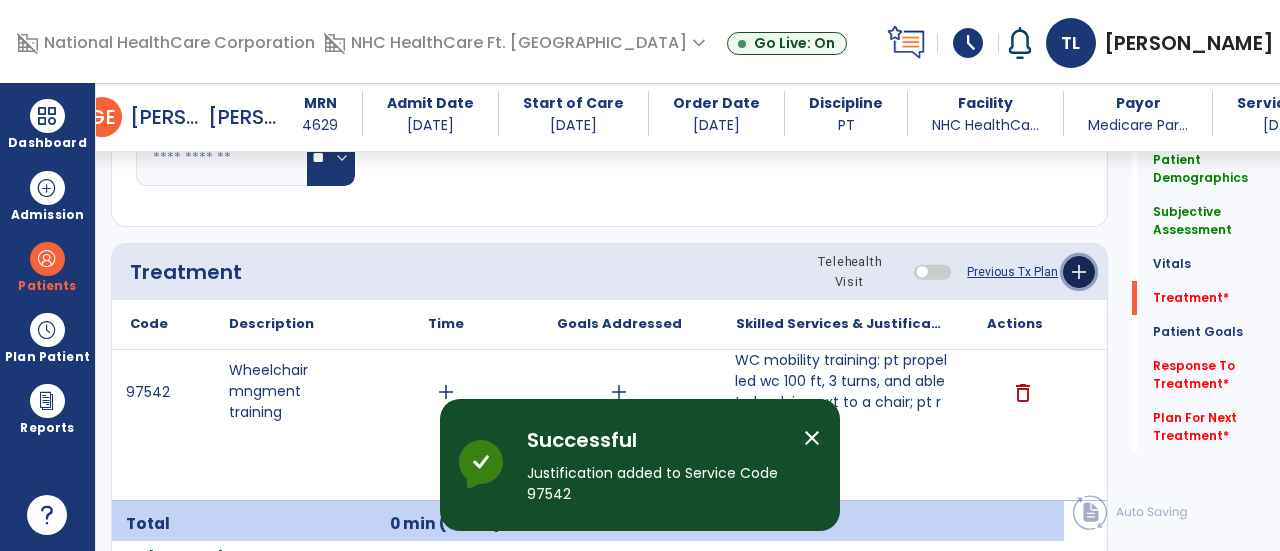 click on "add" 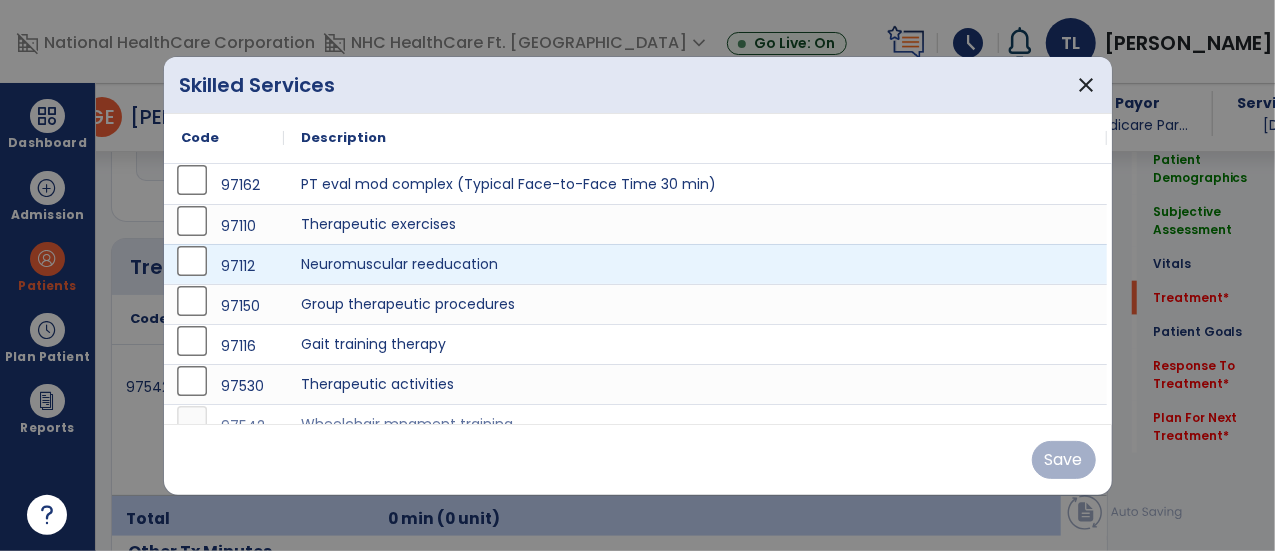 scroll, scrollTop: 1116, scrollLeft: 0, axis: vertical 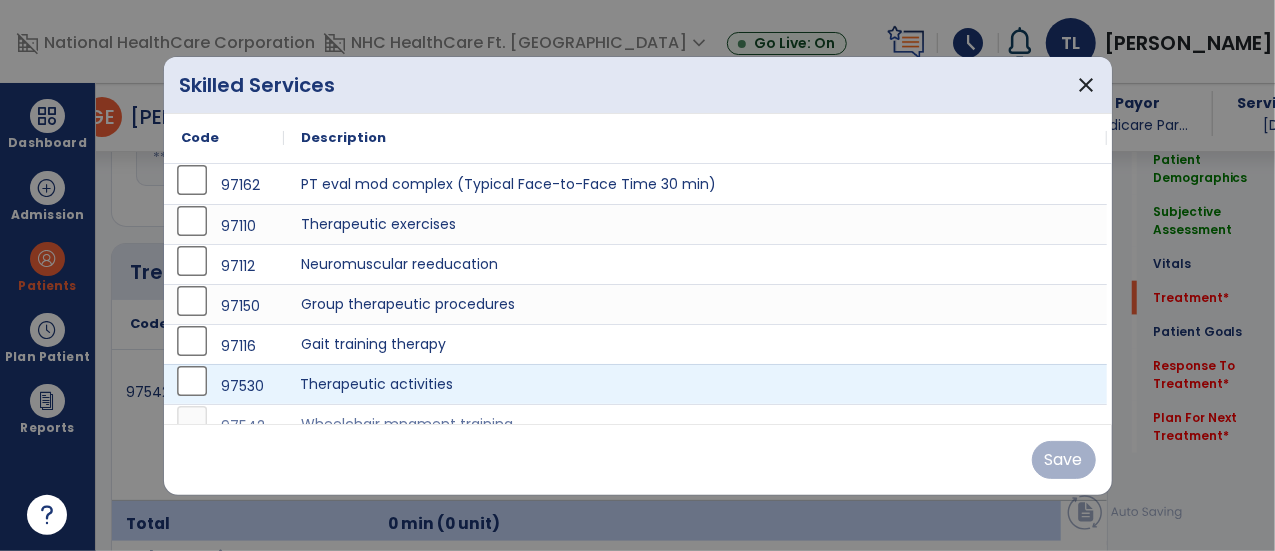 click on "Therapeutic activities" at bounding box center (696, 384) 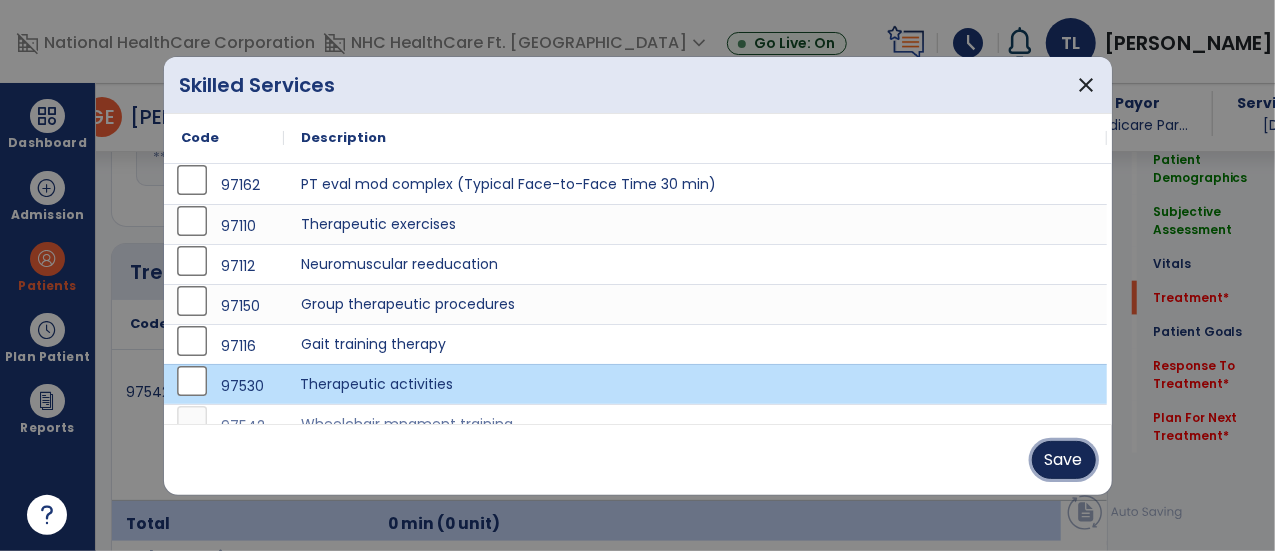 click on "Save" at bounding box center [1064, 460] 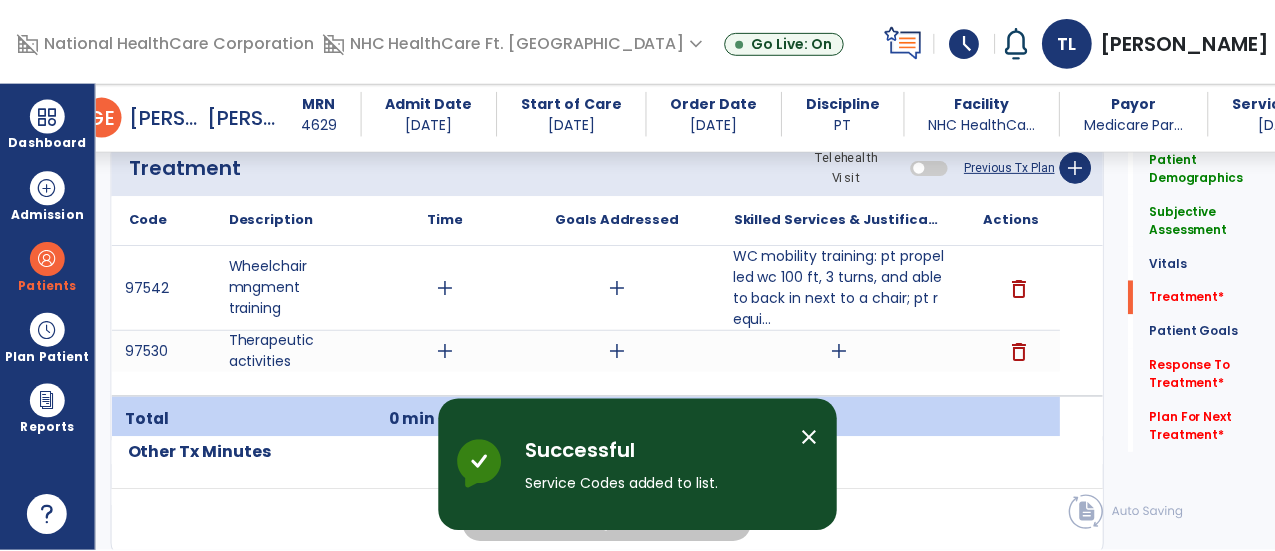 scroll, scrollTop: 1222, scrollLeft: 0, axis: vertical 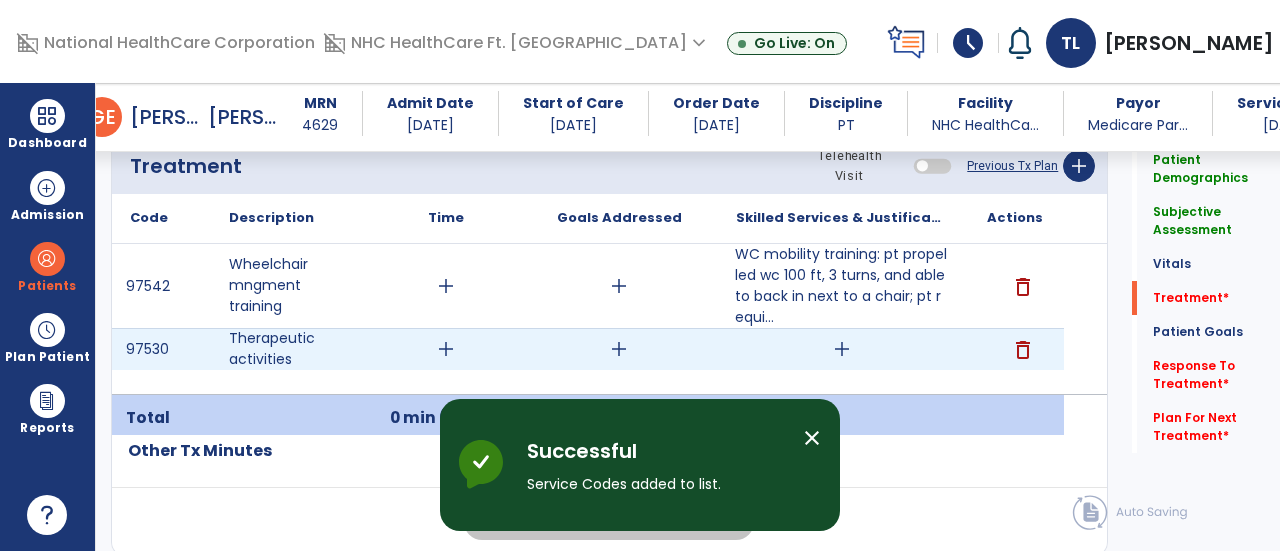 click on "add" at bounding box center [842, 349] 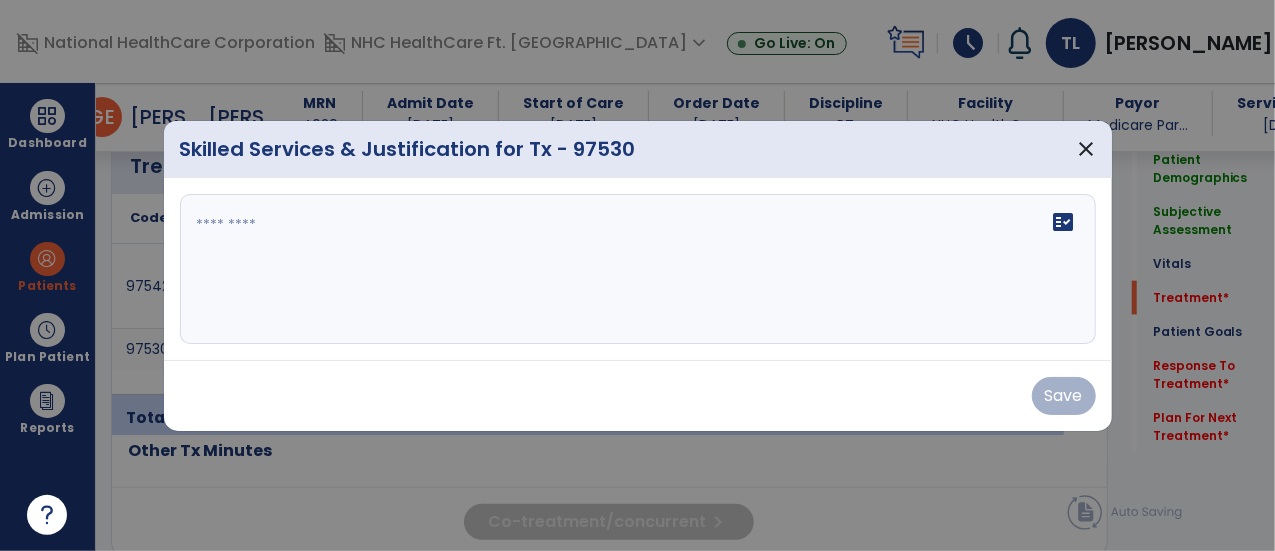 scroll, scrollTop: 1222, scrollLeft: 0, axis: vertical 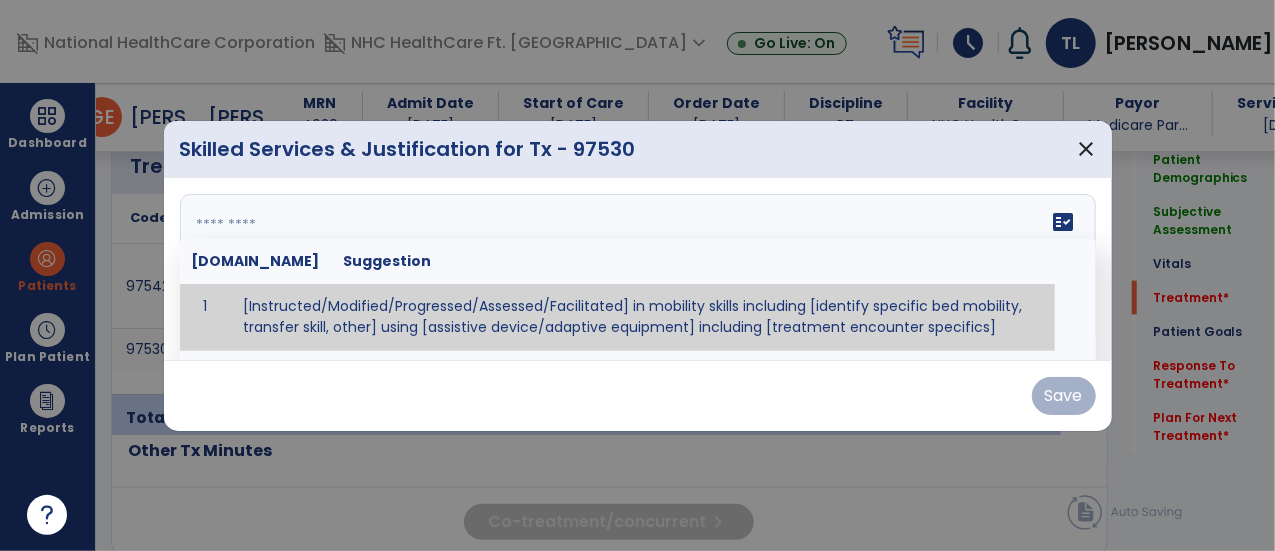 click on "fact_check  [DOMAIN_NAME] Suggestion 1 [Instructed/Modified/Progressed/Assessed/Facilitated] in mobility skills including [identify specific bed mobility, transfer skill, other] using [assistive device/adaptive equipment] including [treatment encounter specifics]" at bounding box center (638, 269) 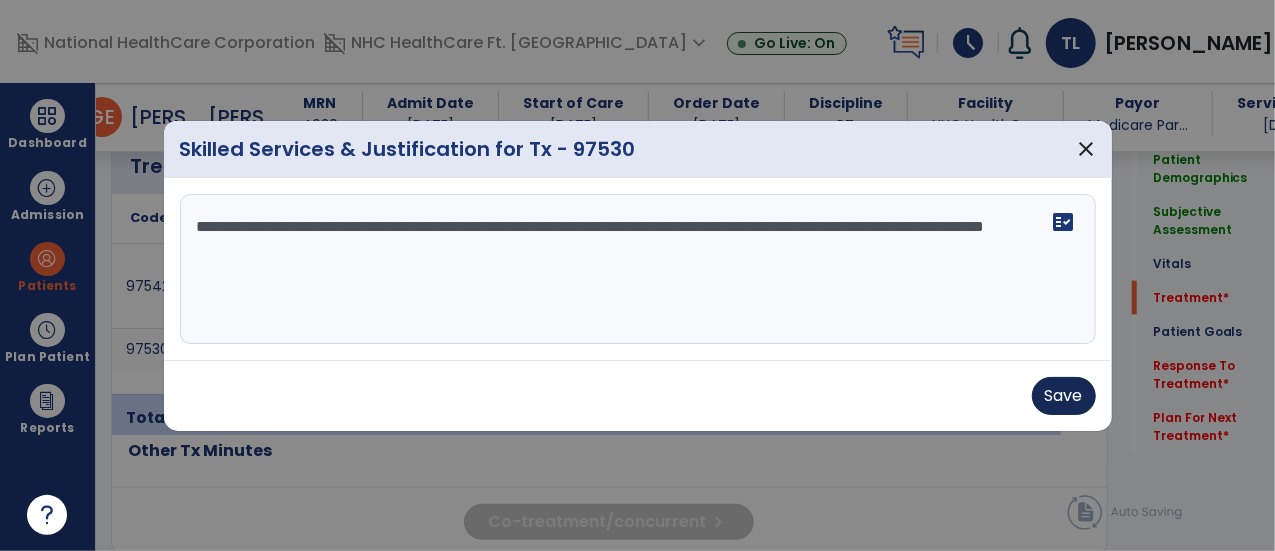 type on "**********" 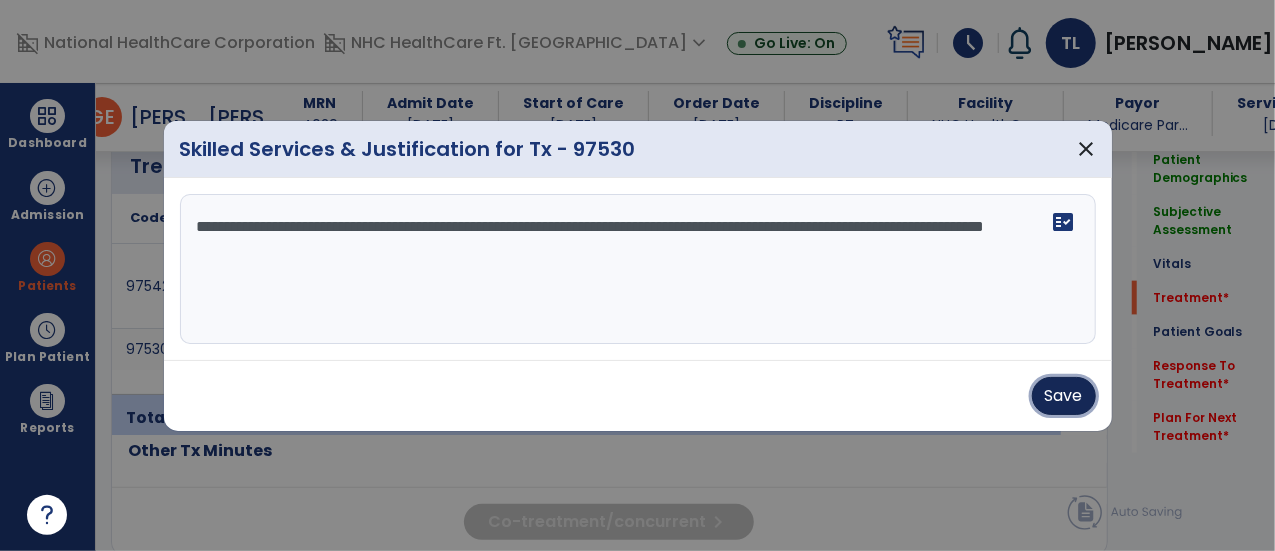 click on "Save" at bounding box center [1064, 396] 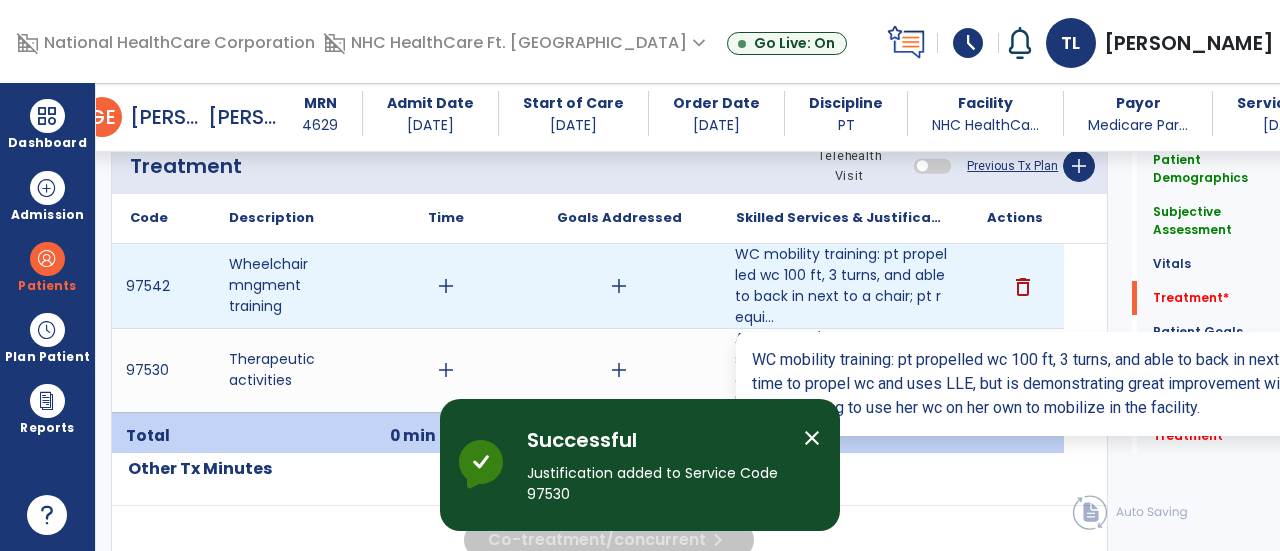 click on "WC mobility training: pt propelled wc 100 ft, 3 turns, and able to back in next to a chair; pt requi..." at bounding box center [841, 286] 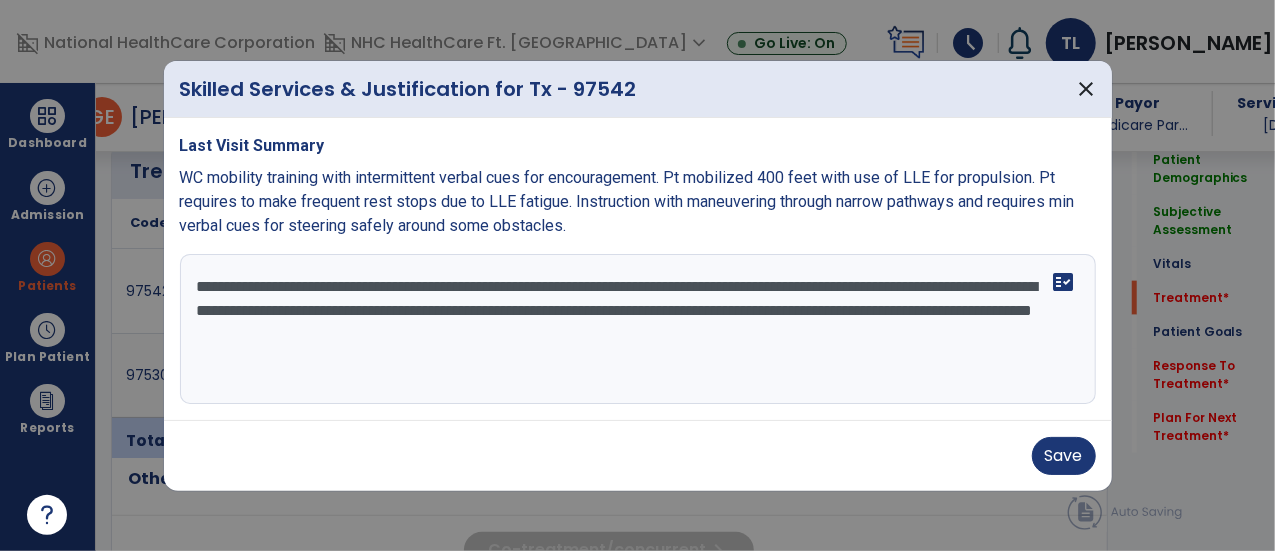 scroll, scrollTop: 1222, scrollLeft: 0, axis: vertical 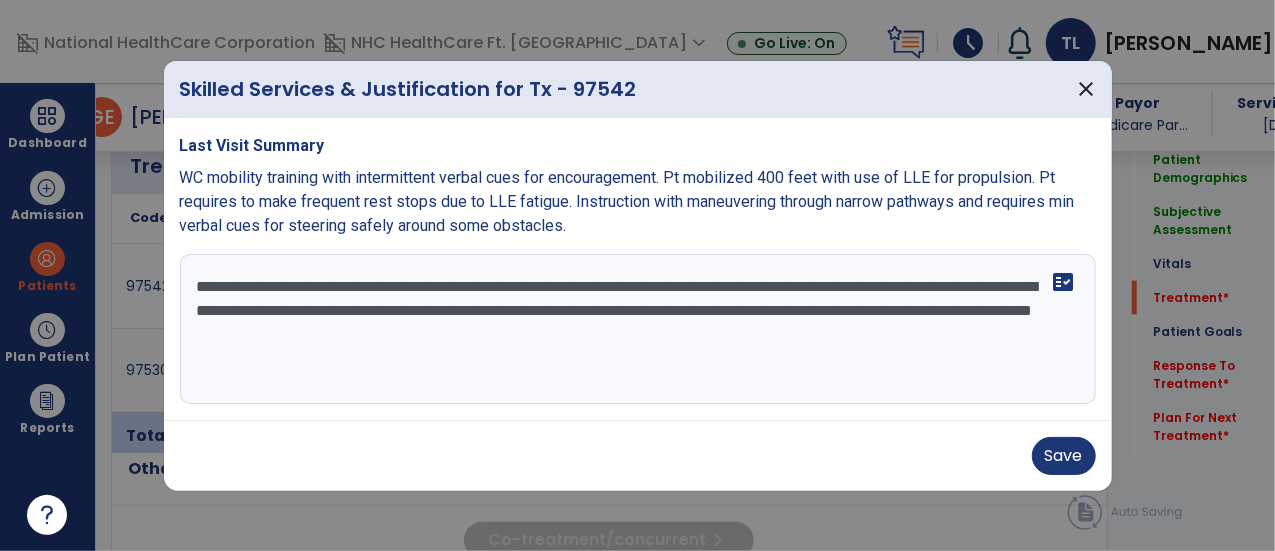 click on "**********" at bounding box center (638, 329) 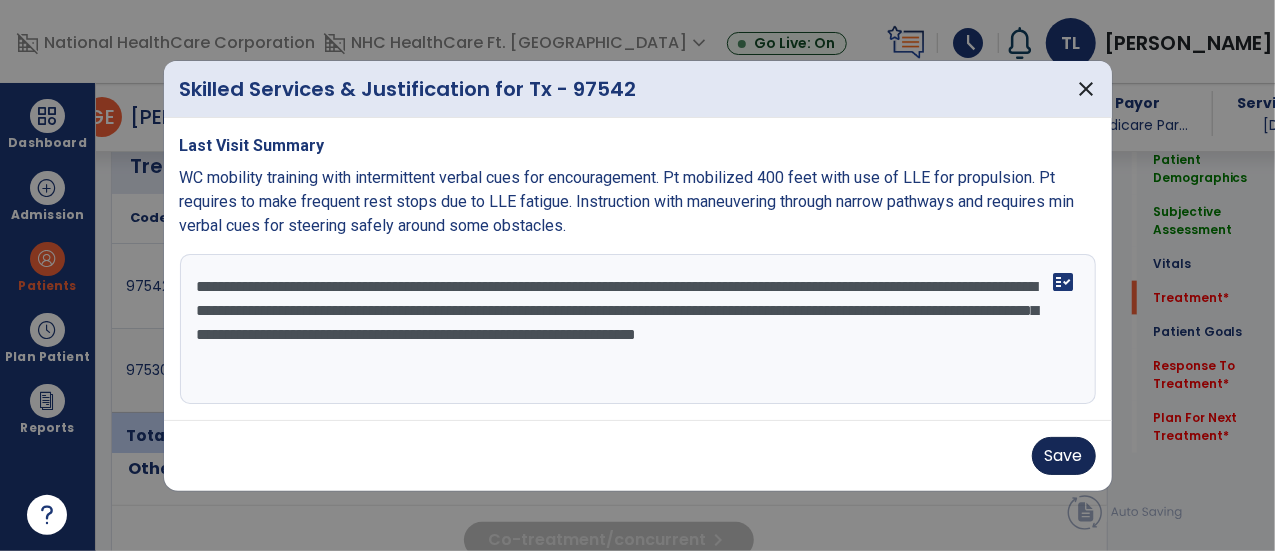 type on "**********" 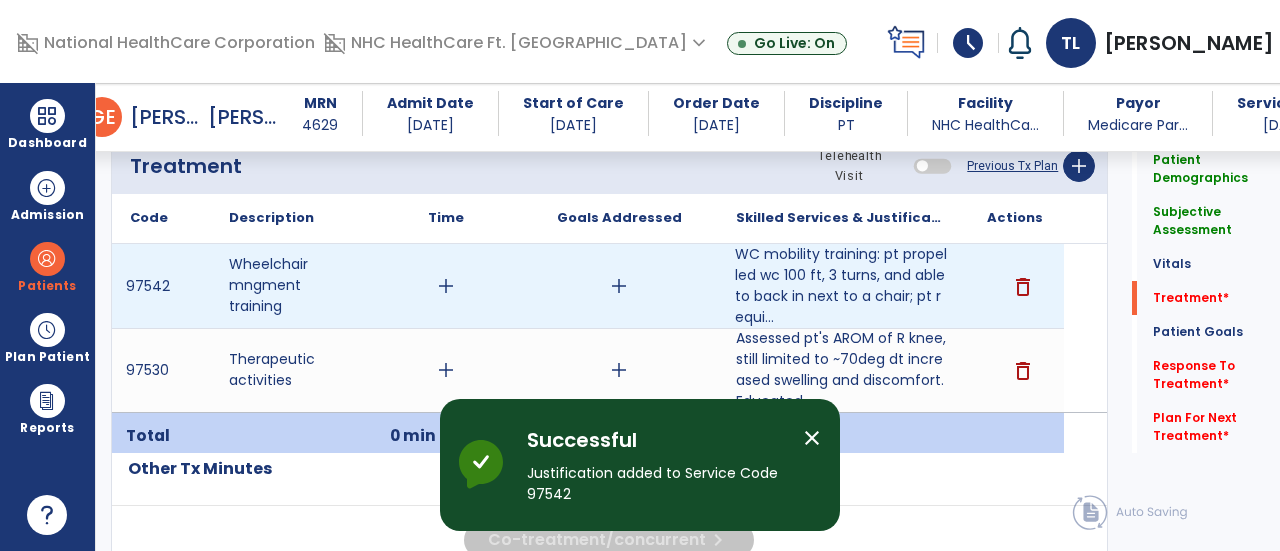click on "add" at bounding box center (446, 286) 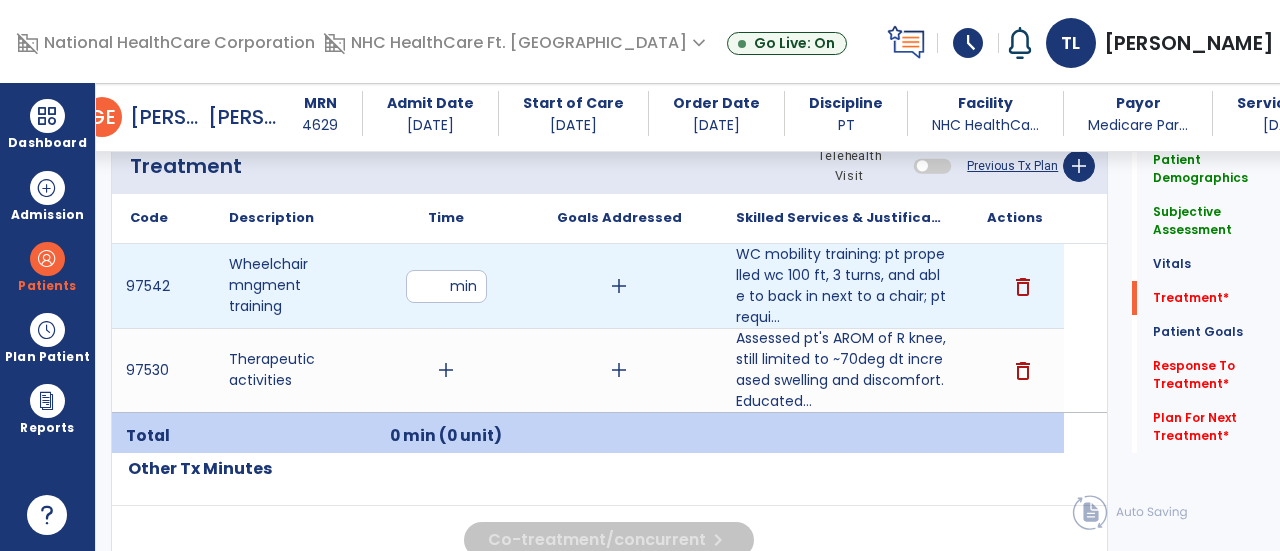 type on "**" 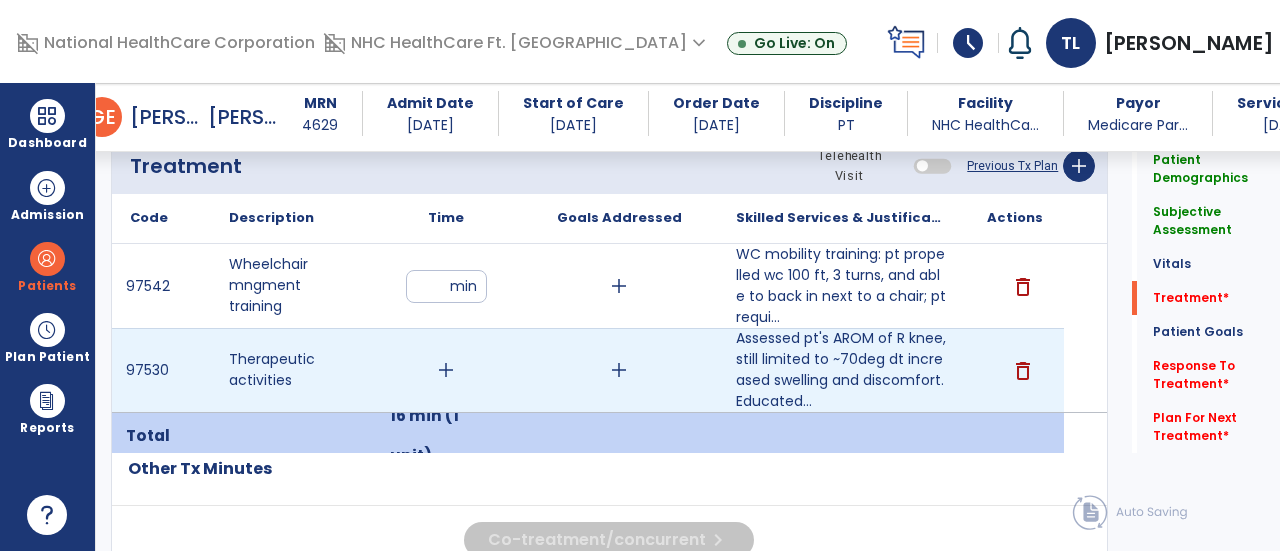 click on "add" at bounding box center [446, 370] 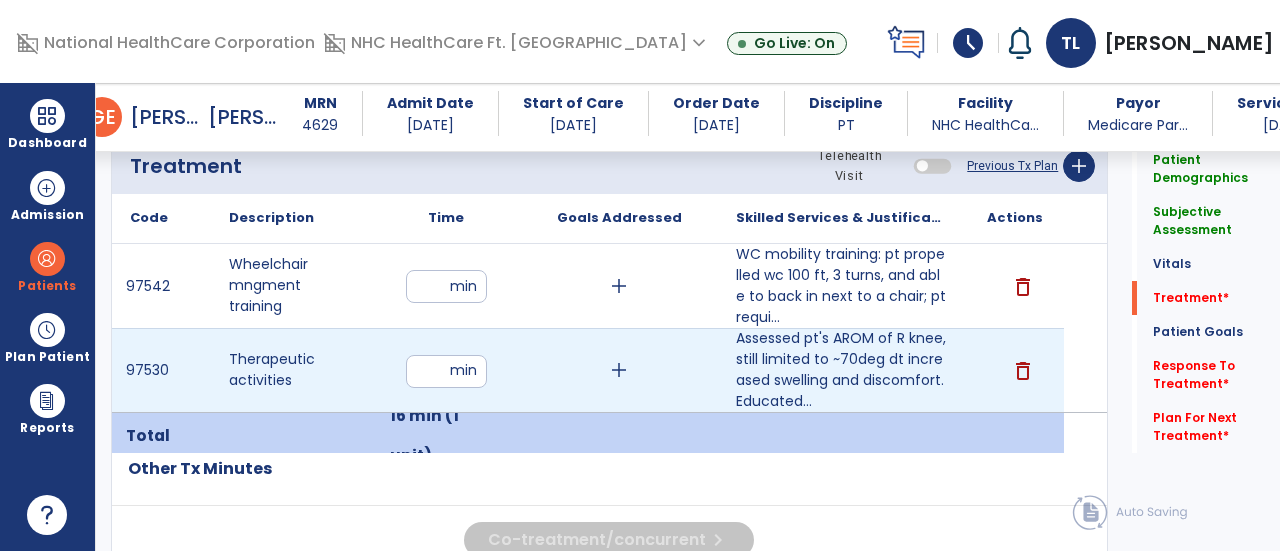 type on "*" 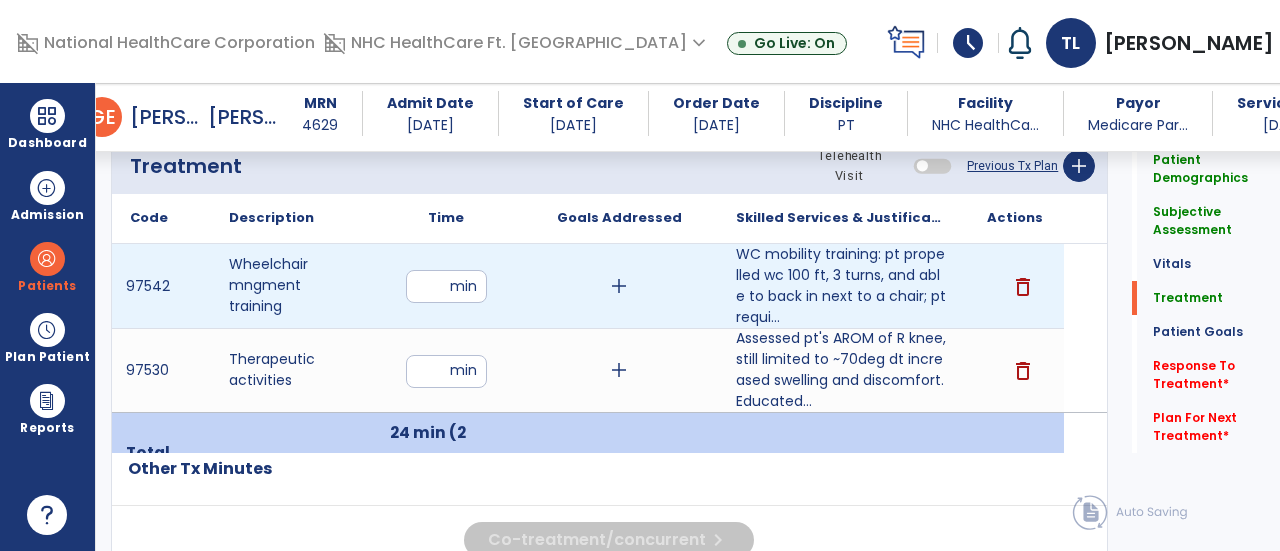 click on "**" at bounding box center (446, 286) 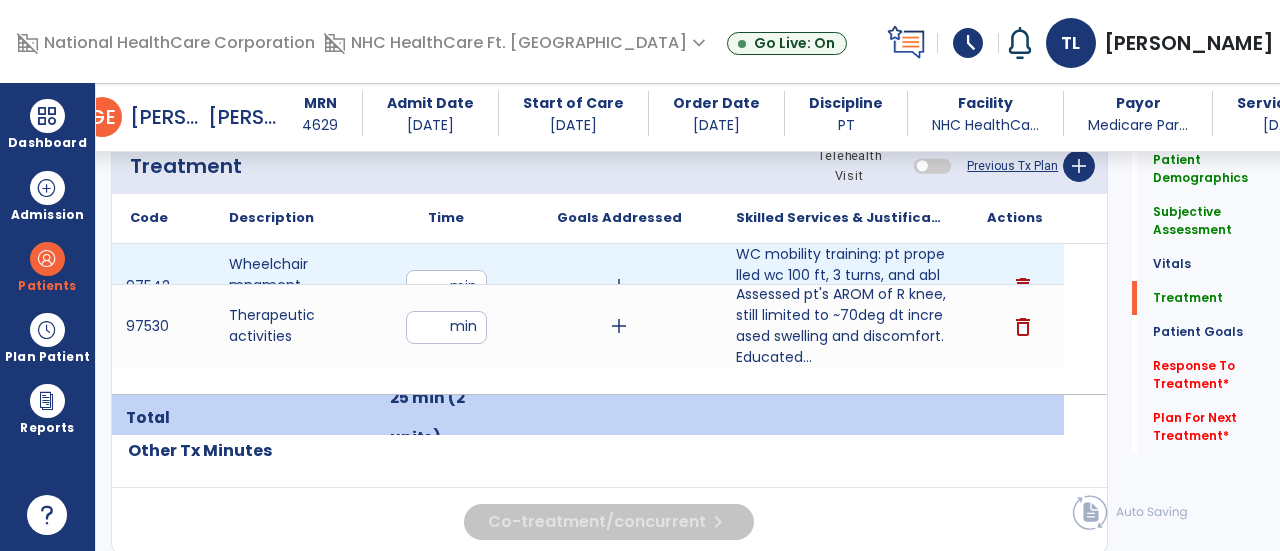 click on "add" at bounding box center [619, 286] 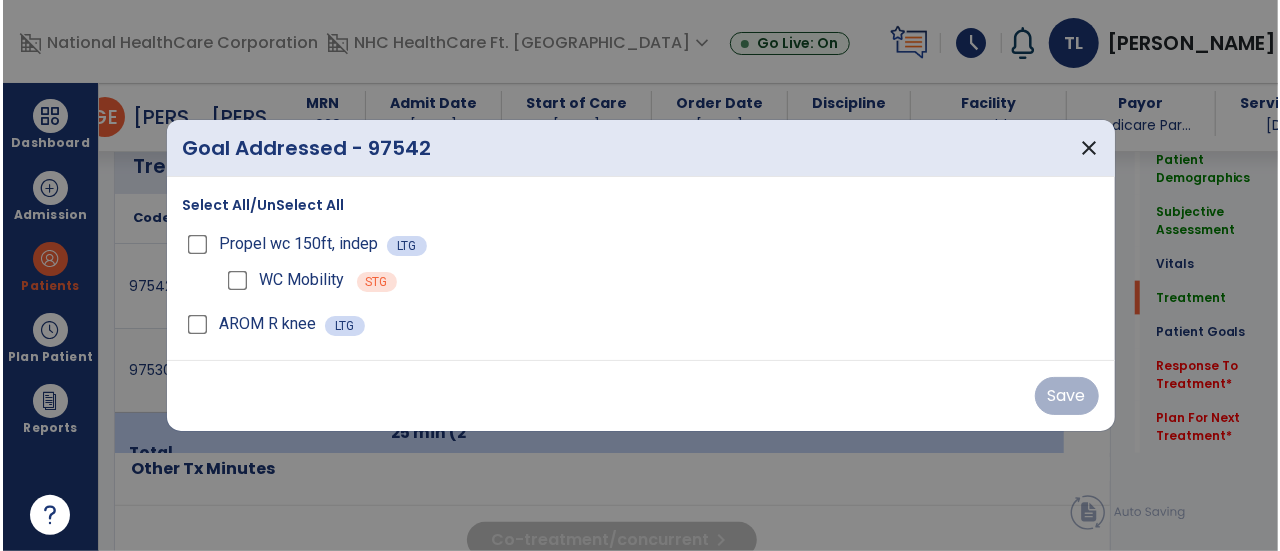 scroll, scrollTop: 1222, scrollLeft: 0, axis: vertical 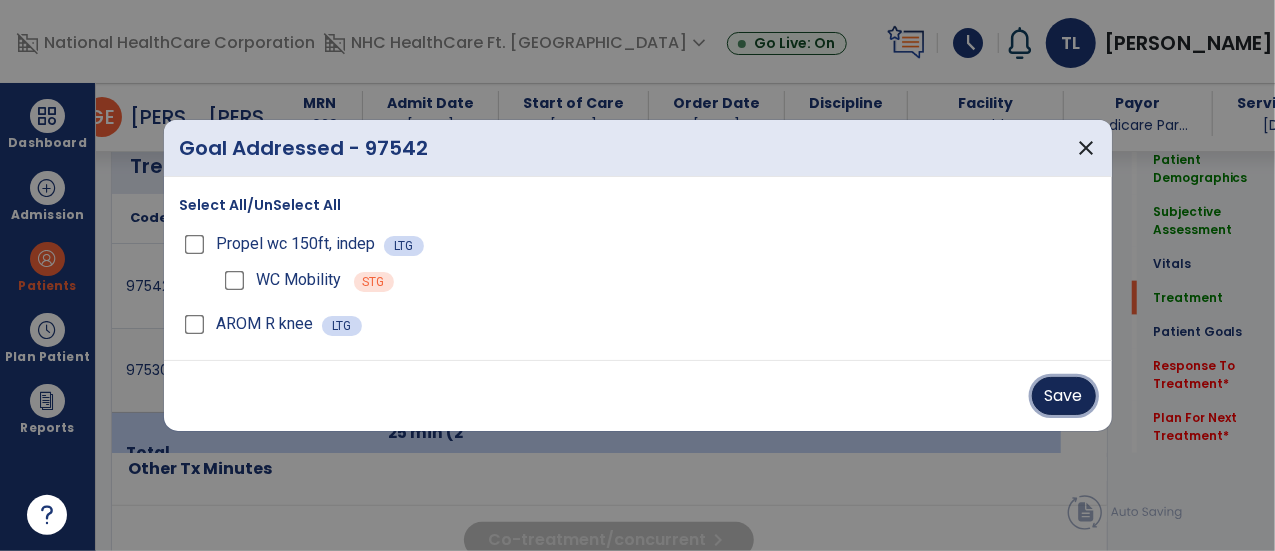 click on "Save" at bounding box center (1064, 396) 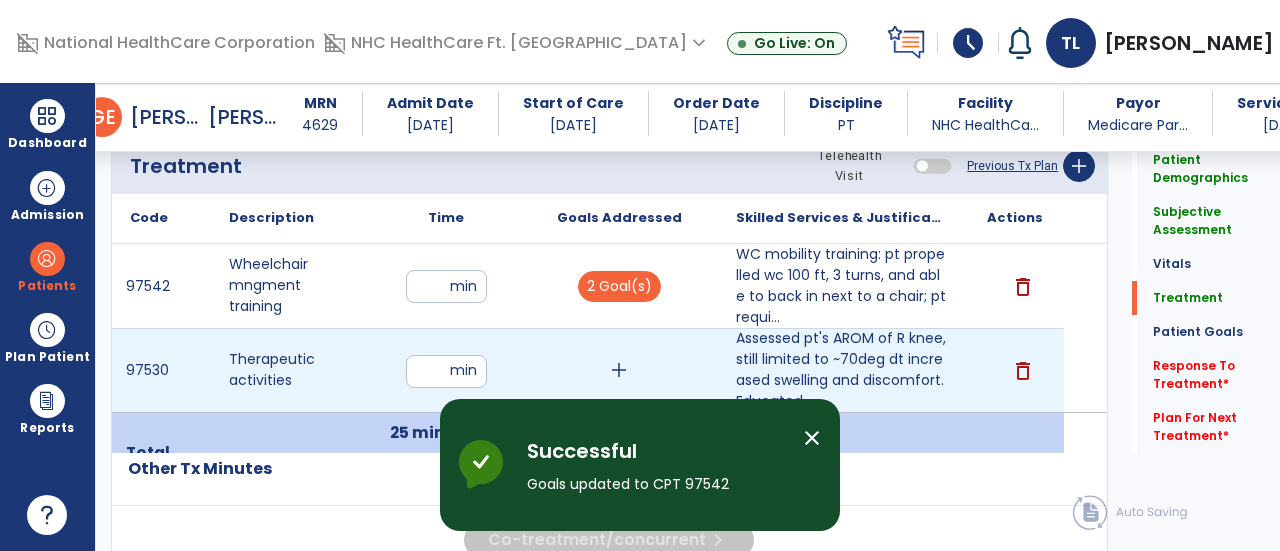 click on "add" at bounding box center [619, 370] 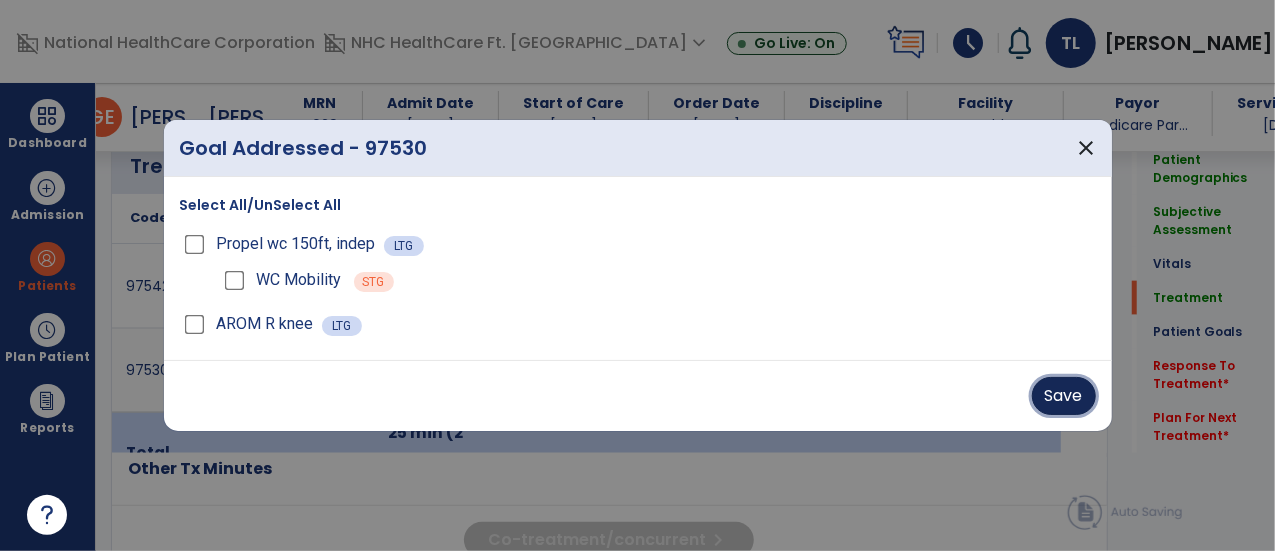 click on "Save" at bounding box center [1064, 396] 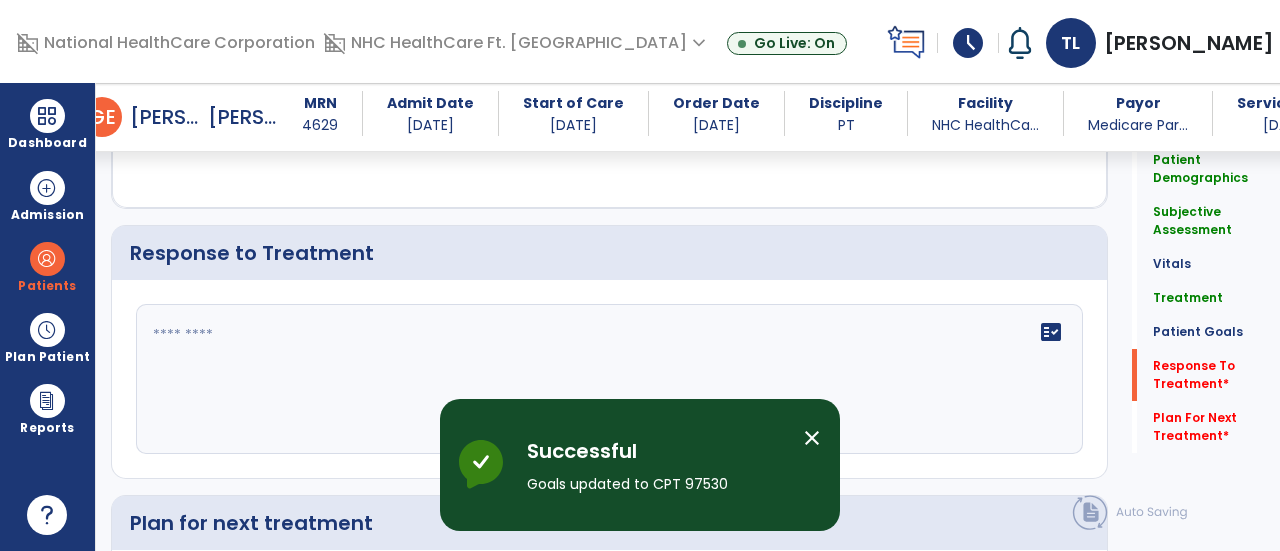 scroll, scrollTop: 3085, scrollLeft: 0, axis: vertical 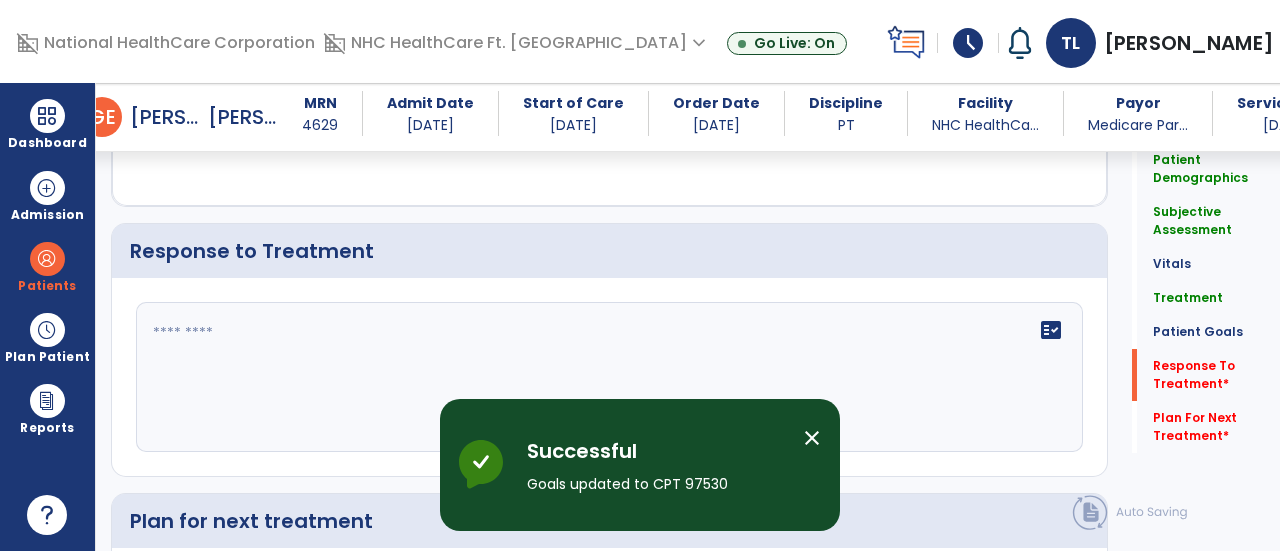 click on "fact_check" 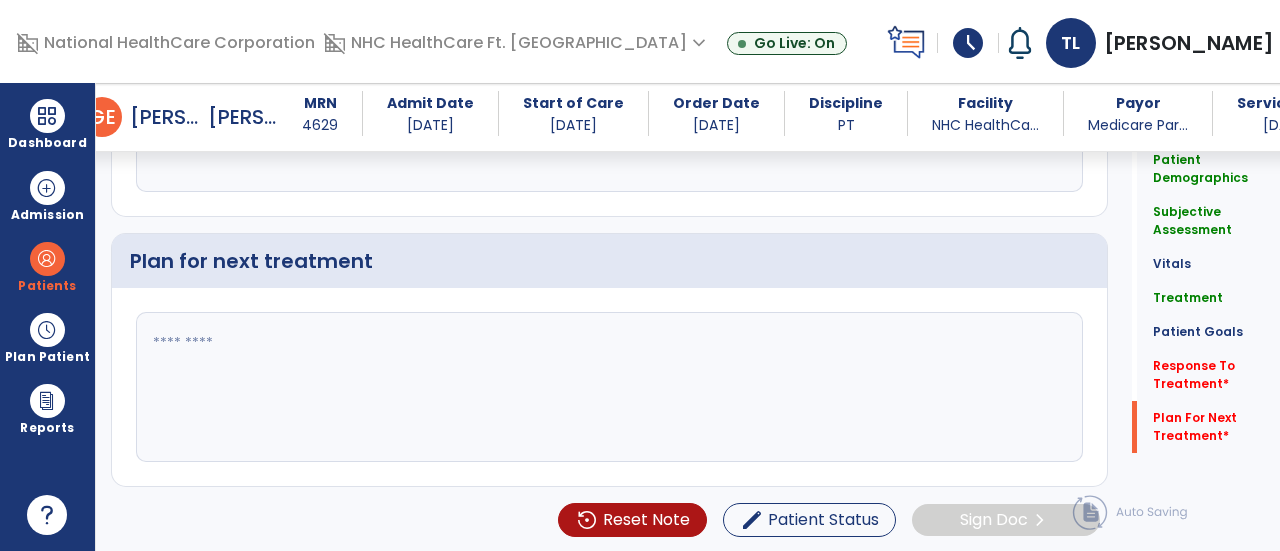 type on "**********" 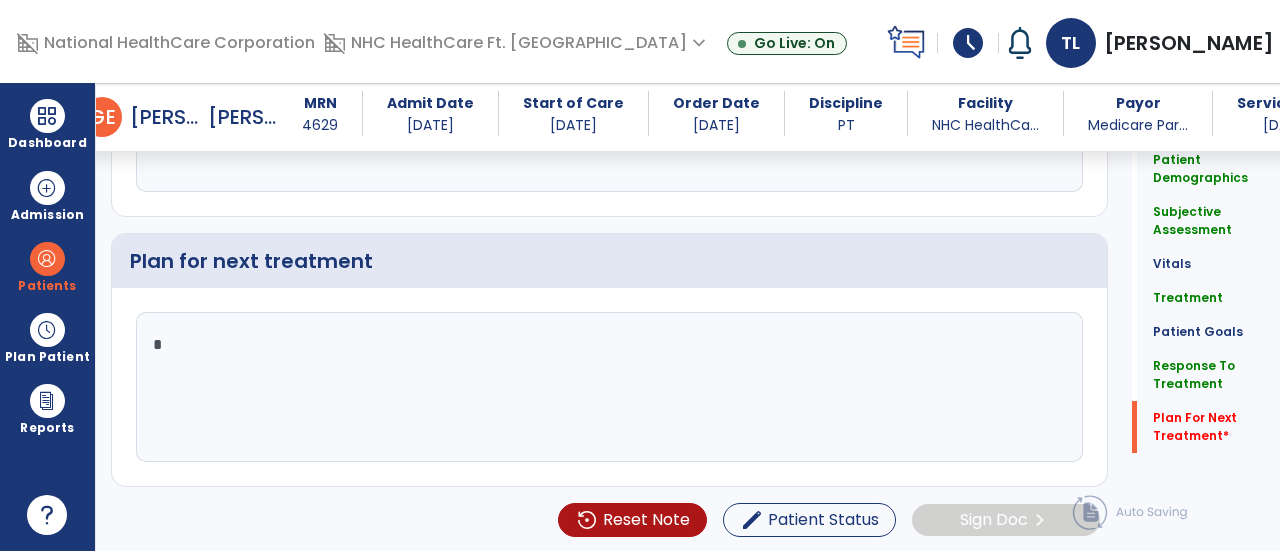 scroll, scrollTop: 3345, scrollLeft: 0, axis: vertical 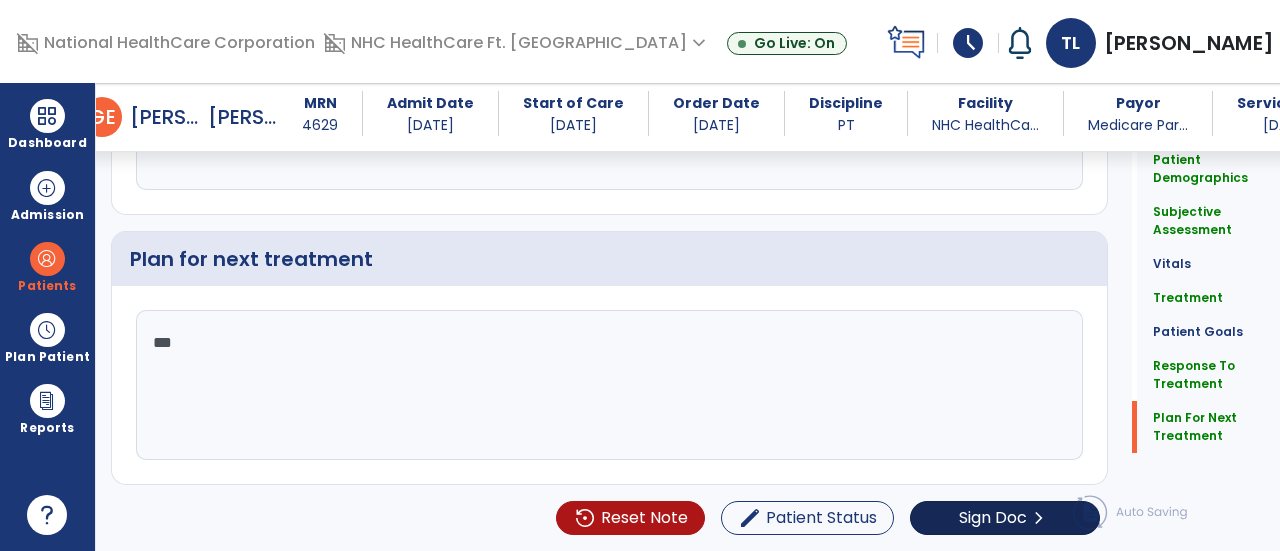 type on "***" 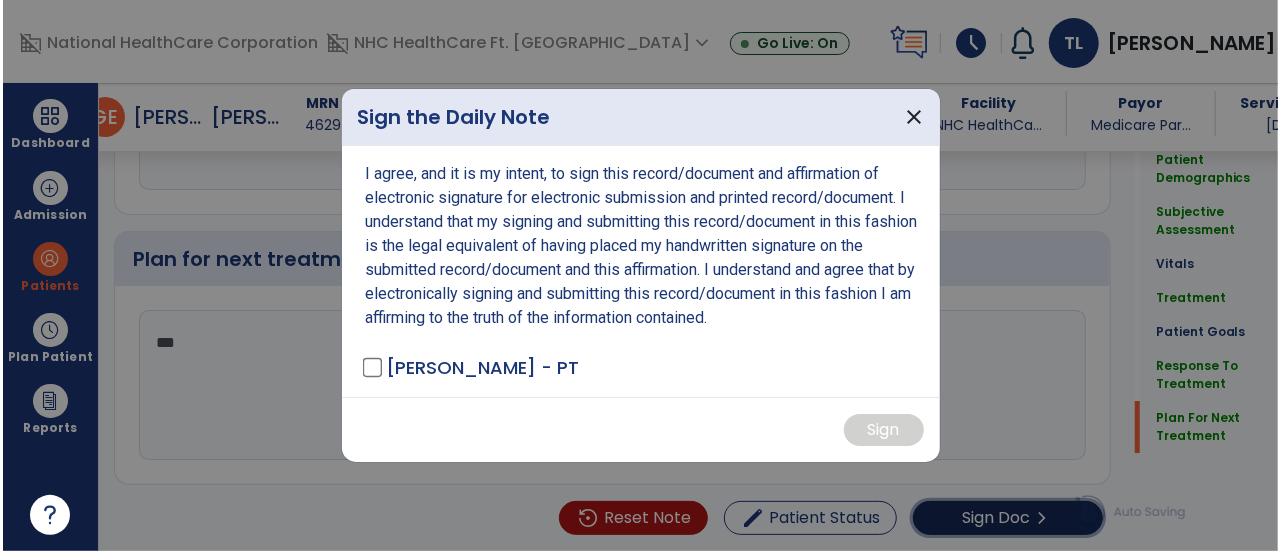 scroll, scrollTop: 3356, scrollLeft: 0, axis: vertical 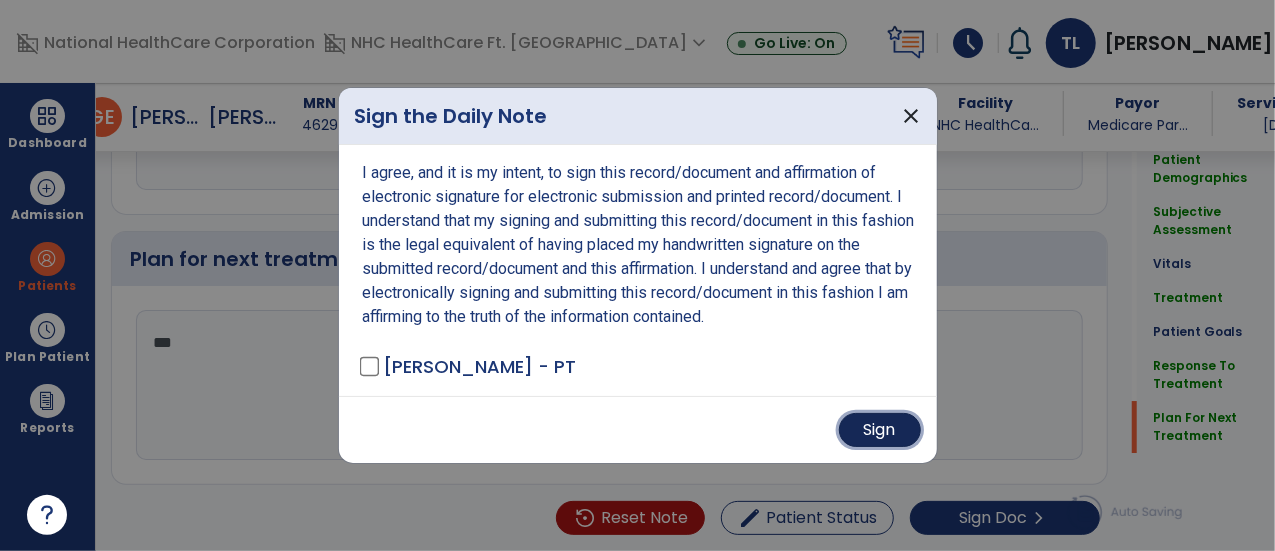 click on "Sign" at bounding box center (880, 430) 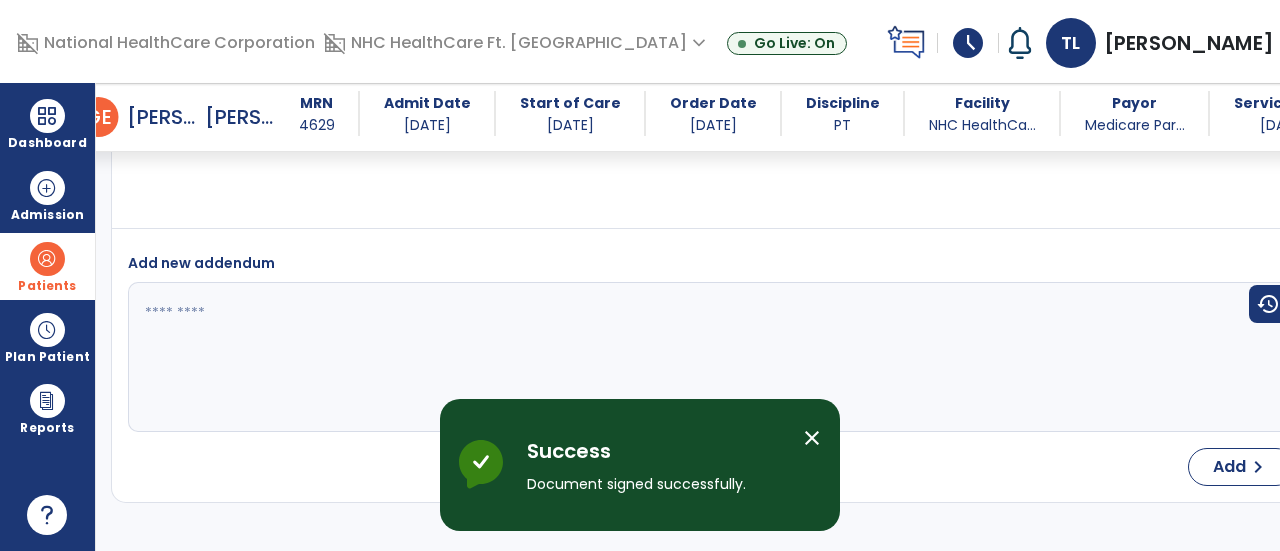 click at bounding box center (47, 259) 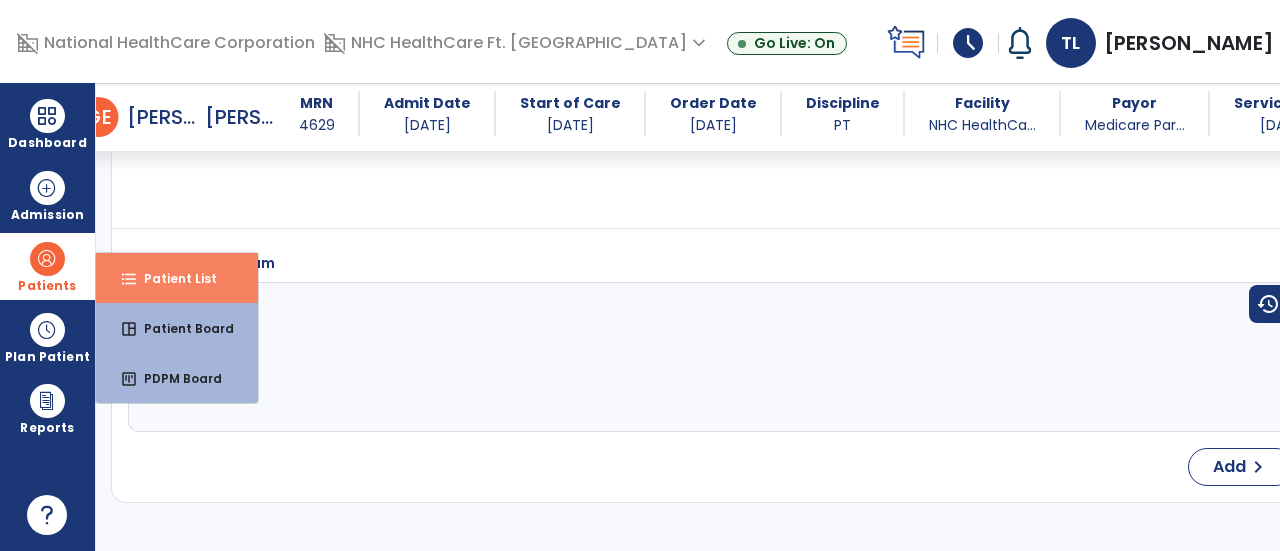 click on "format_list_bulleted  Patient List" at bounding box center [177, 278] 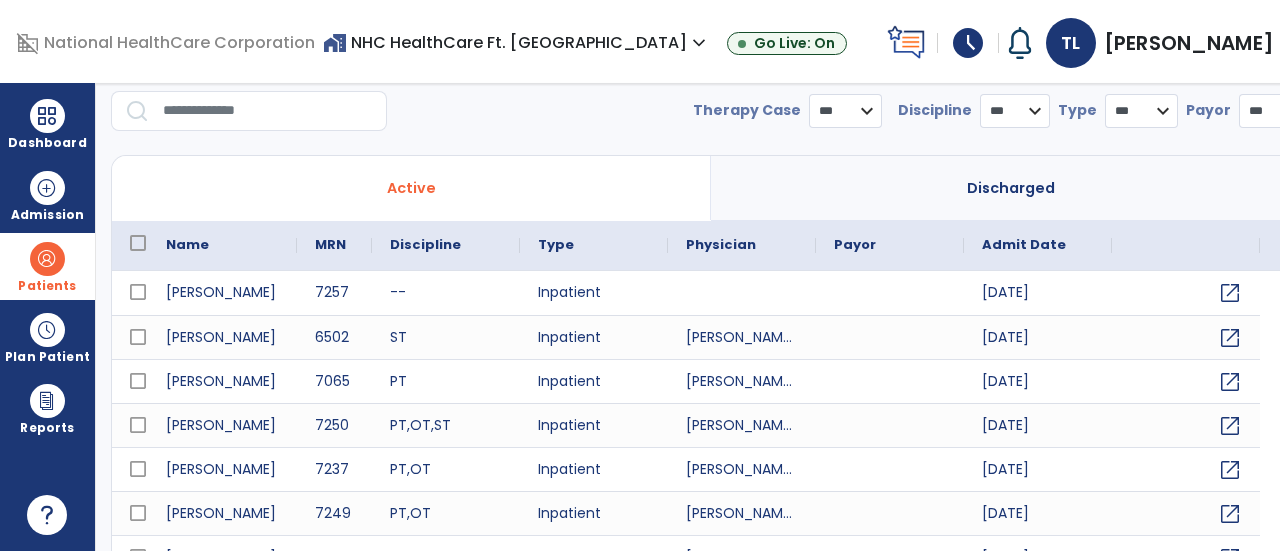 scroll, scrollTop: 30, scrollLeft: 0, axis: vertical 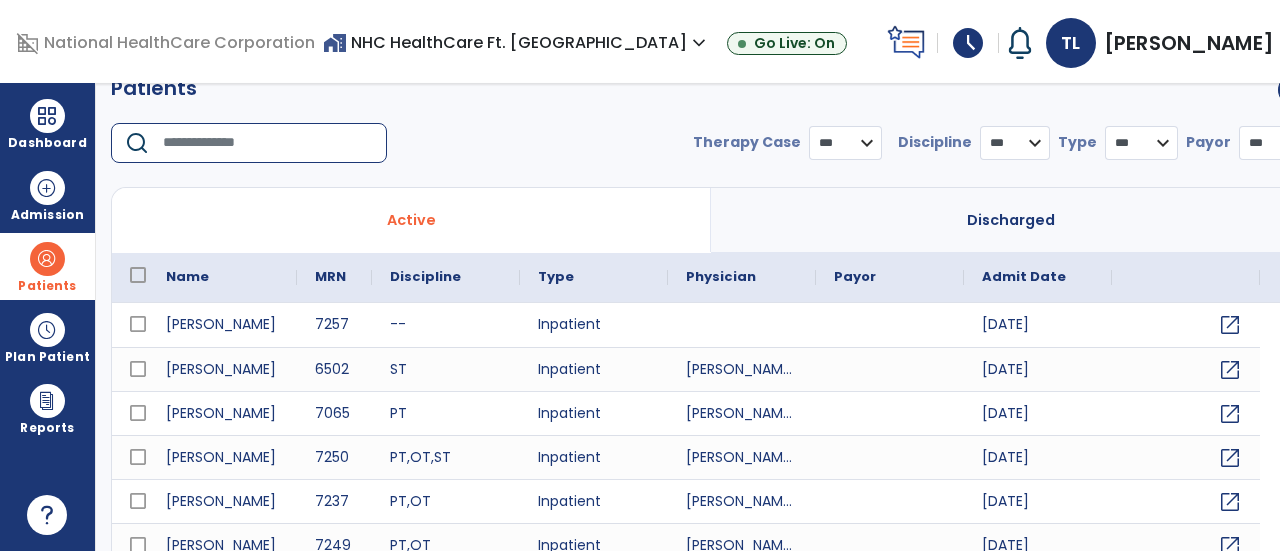 click at bounding box center [268, 143] 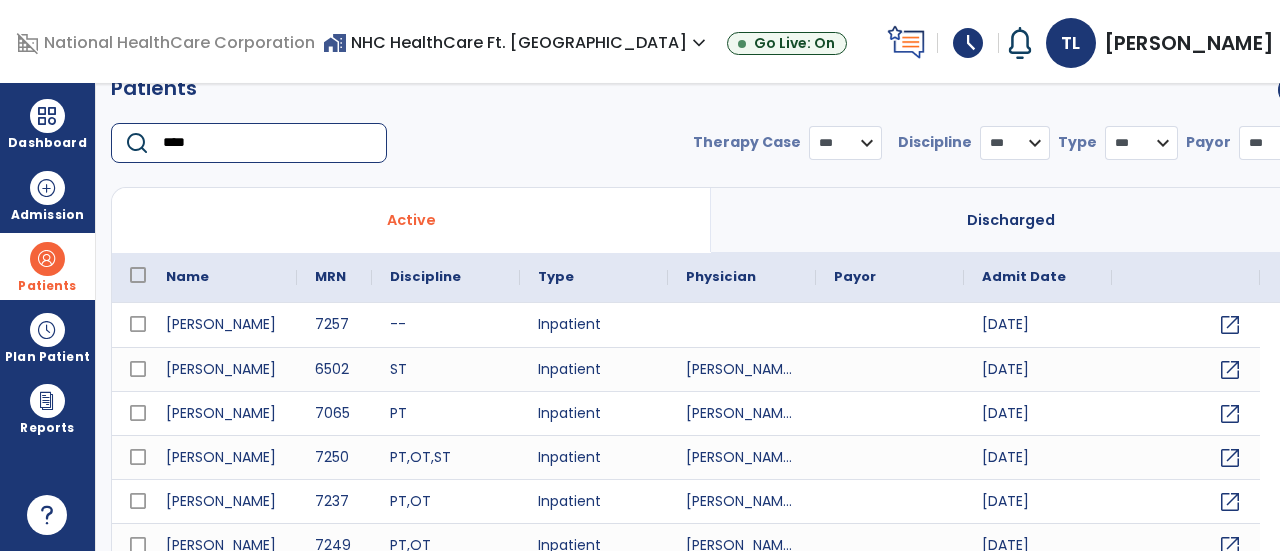 type on "*****" 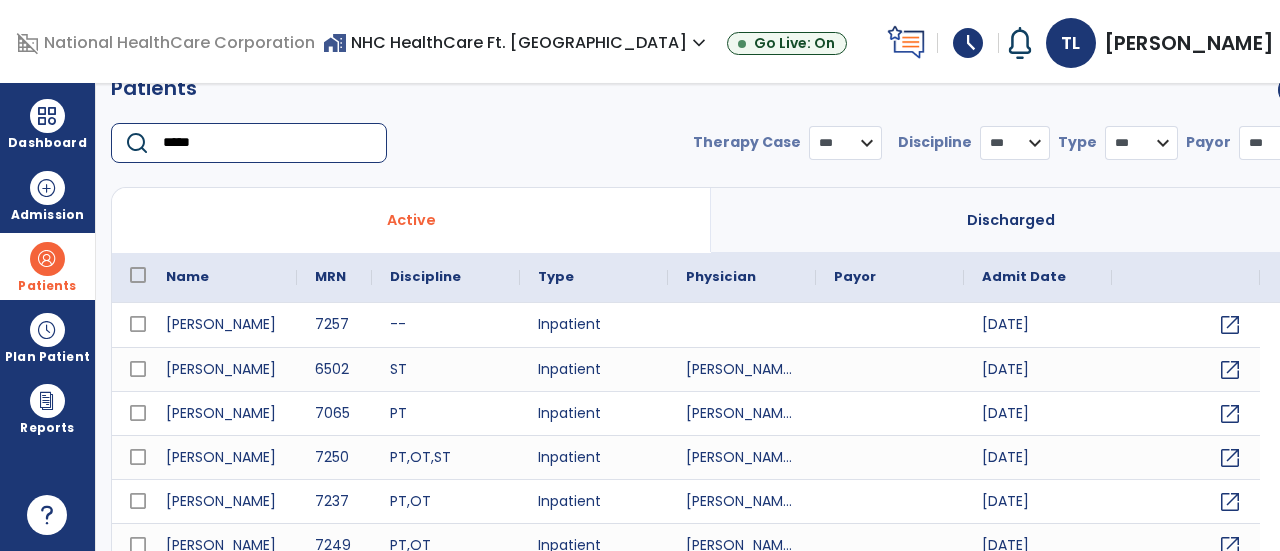 select on "***" 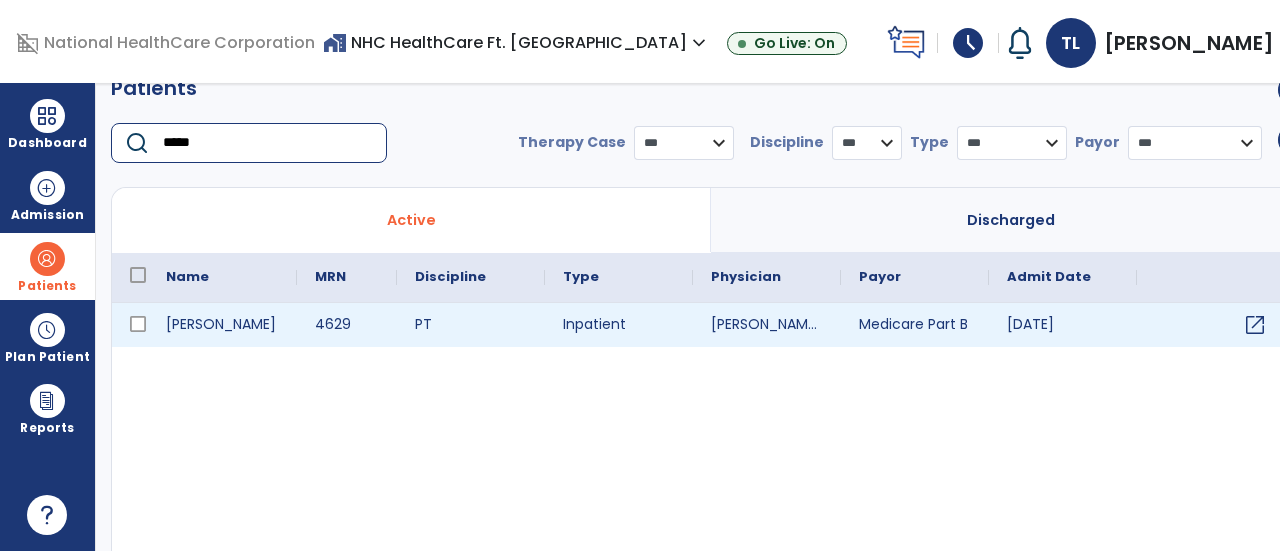 type on "*****" 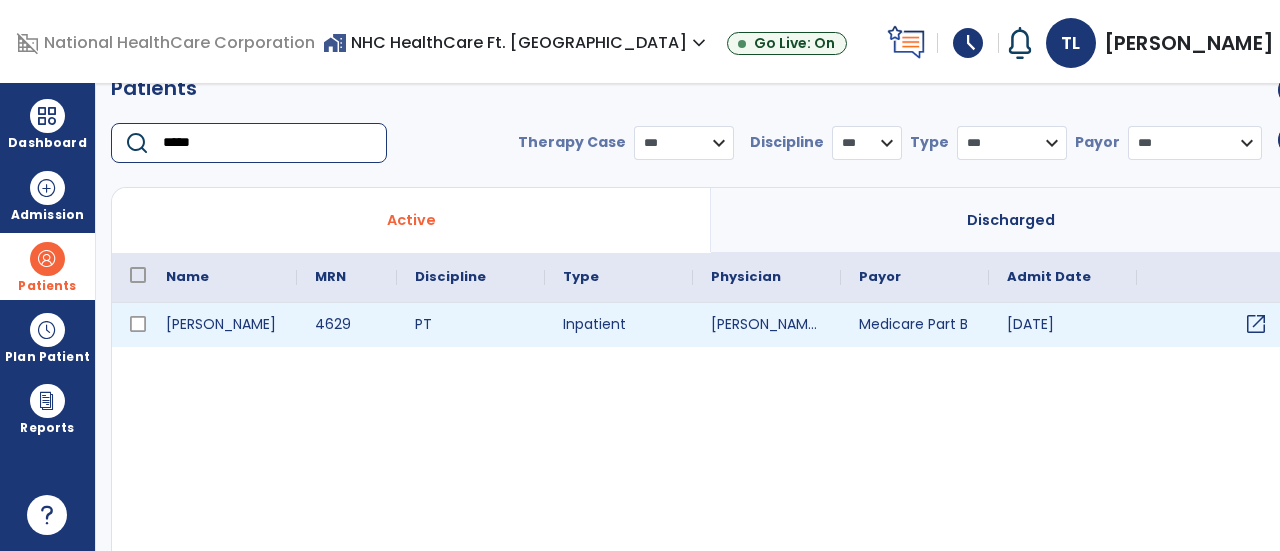 click on "open_in_new" at bounding box center (1256, 324) 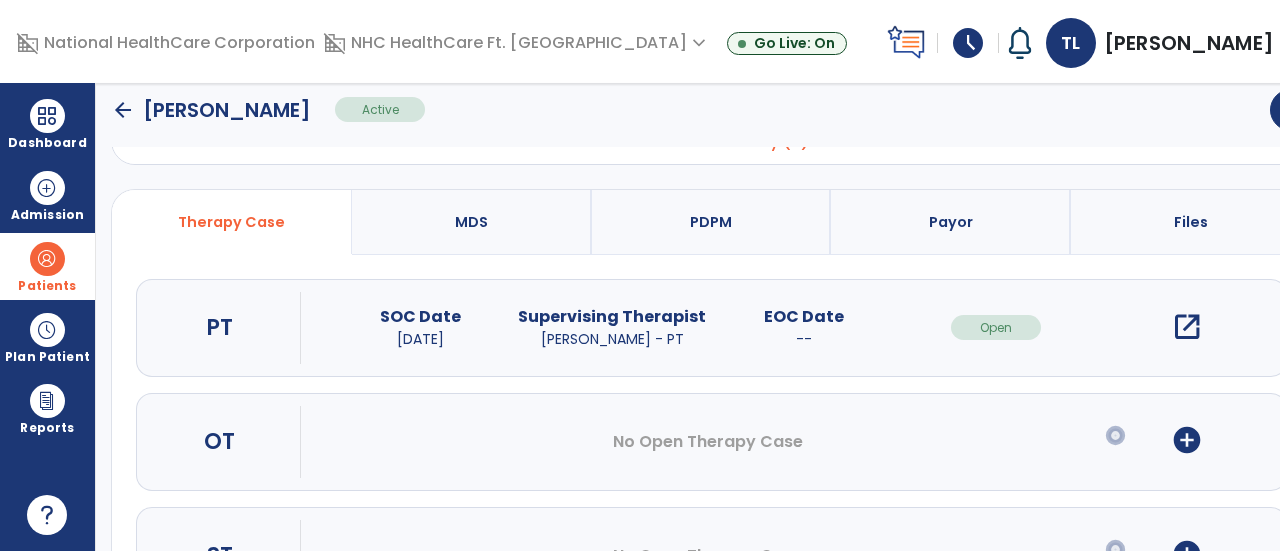 scroll, scrollTop: 154, scrollLeft: 0, axis: vertical 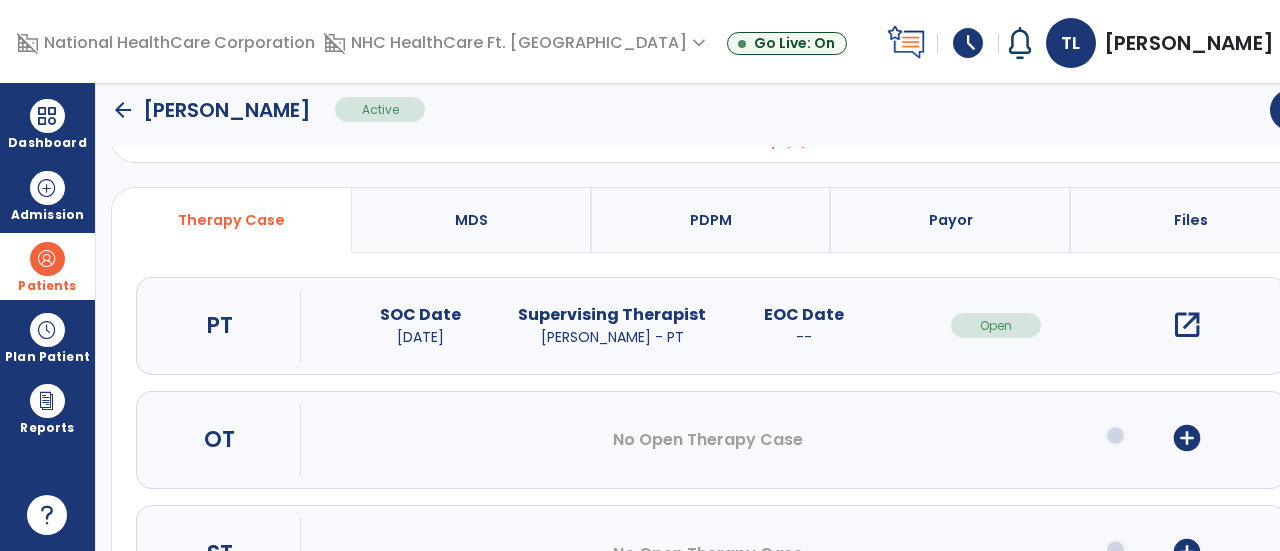 click on "open_in_new" at bounding box center (1187, 325) 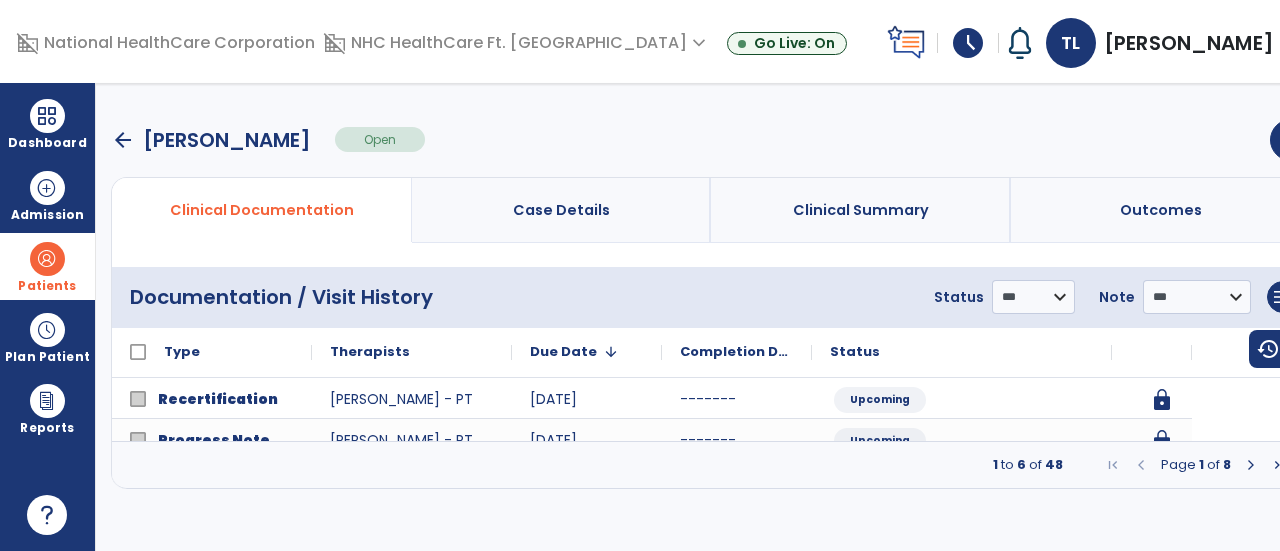 scroll, scrollTop: 0, scrollLeft: 0, axis: both 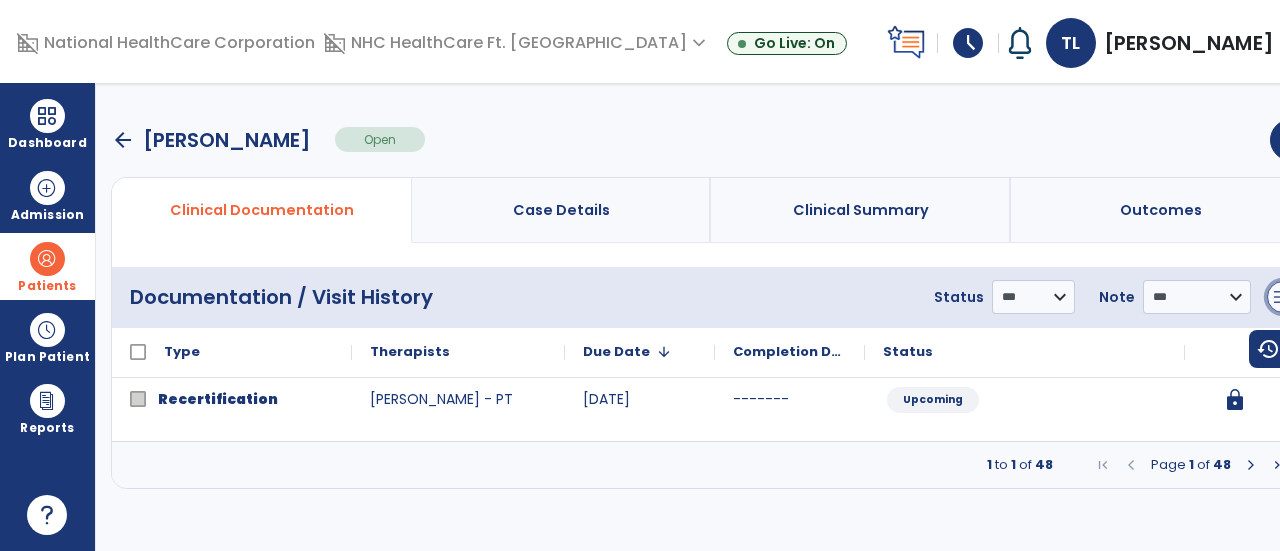 click on "menu" at bounding box center [1283, 297] 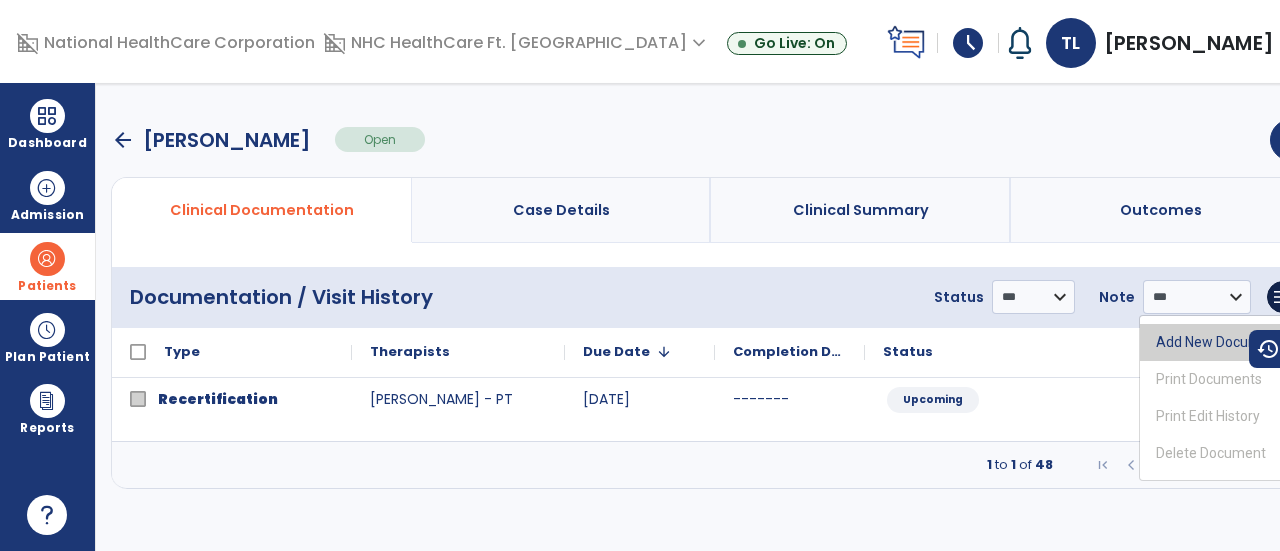 click on "Add New Document" at bounding box center (1219, 342) 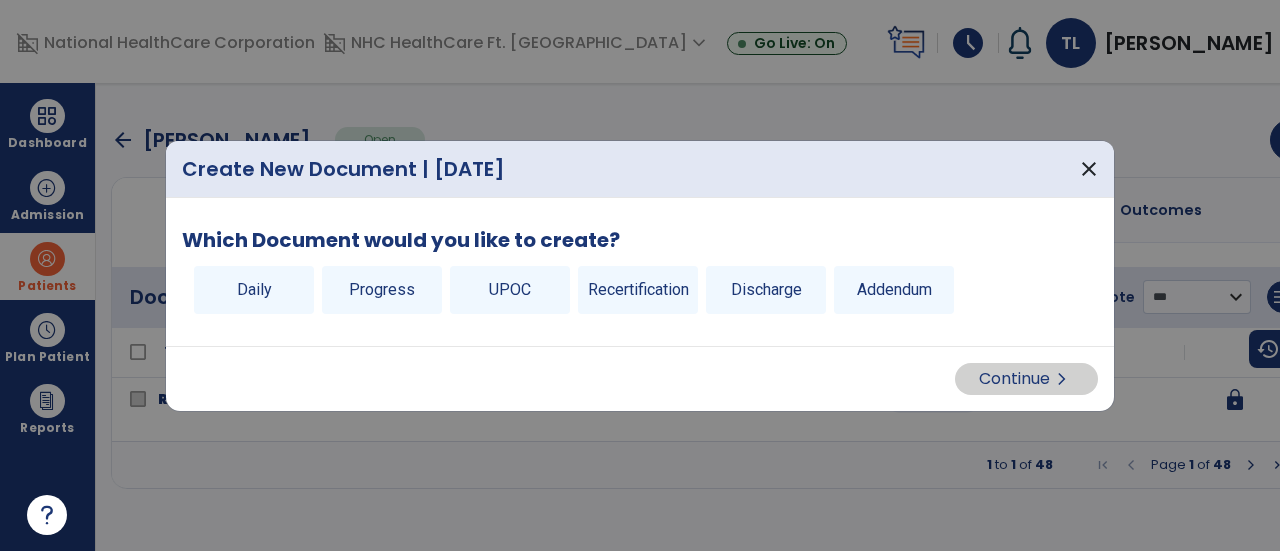 click at bounding box center [640, 275] 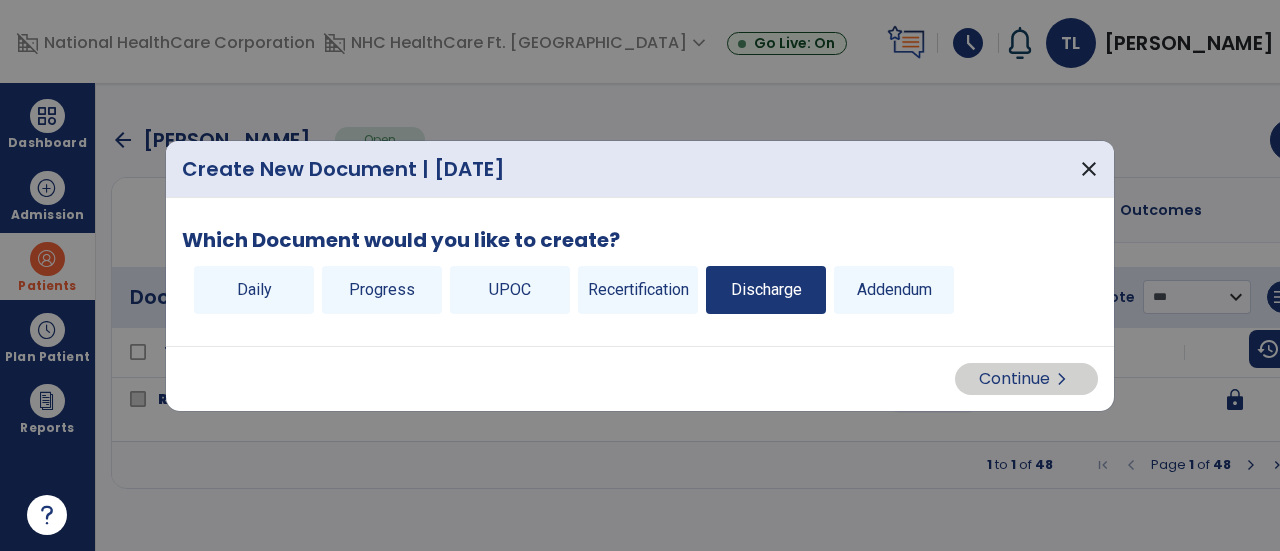 click on "Discharge" at bounding box center [766, 290] 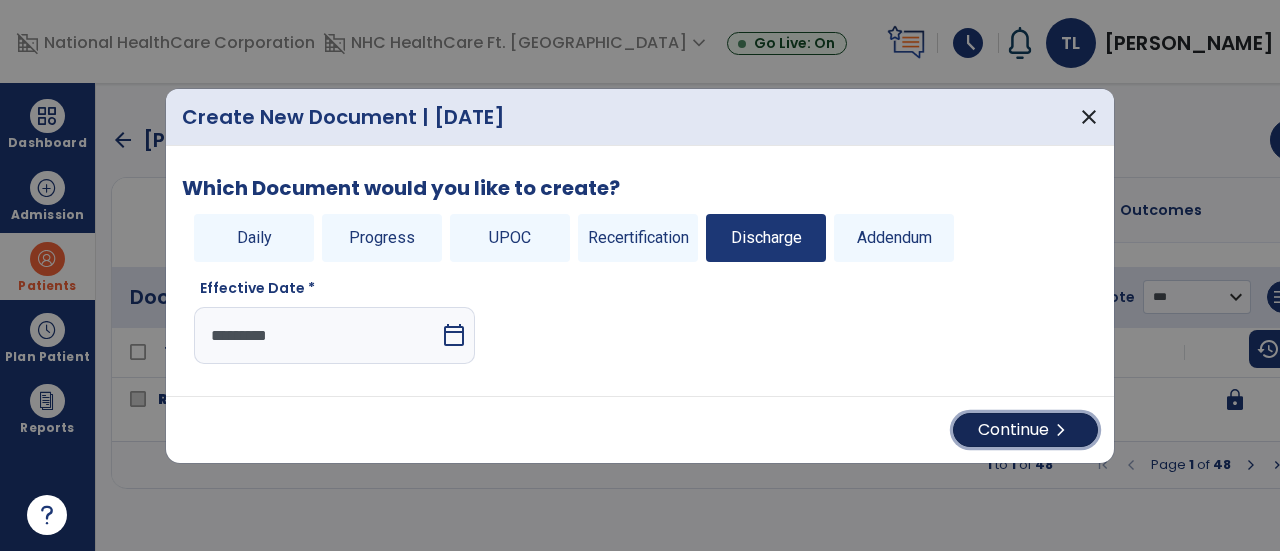 click on "Continue   chevron_right" at bounding box center [1025, 430] 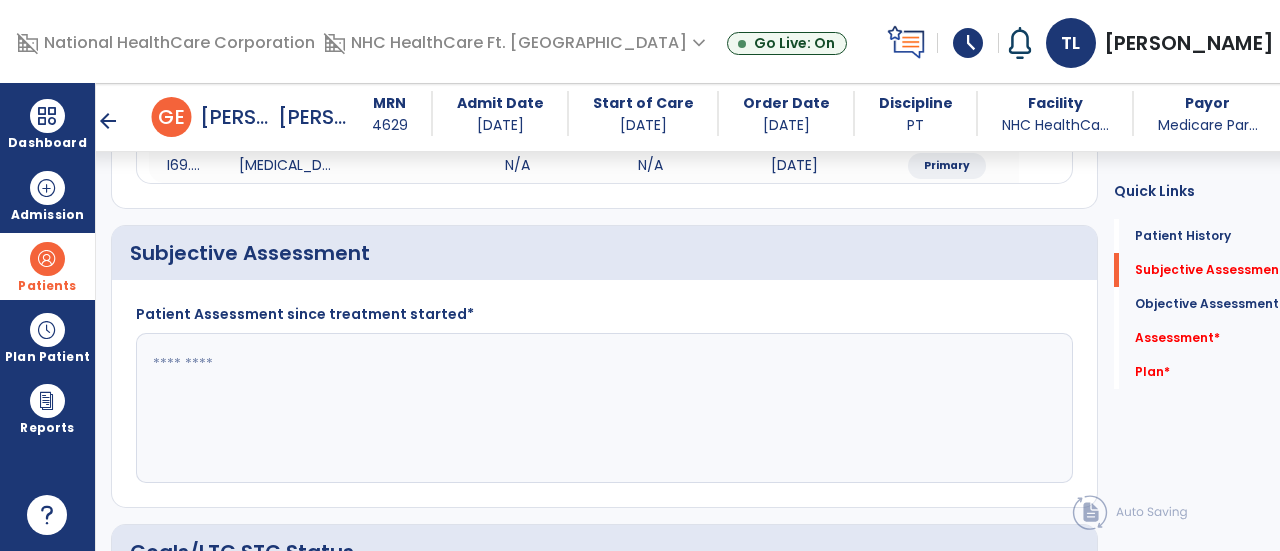 scroll, scrollTop: 329, scrollLeft: 0, axis: vertical 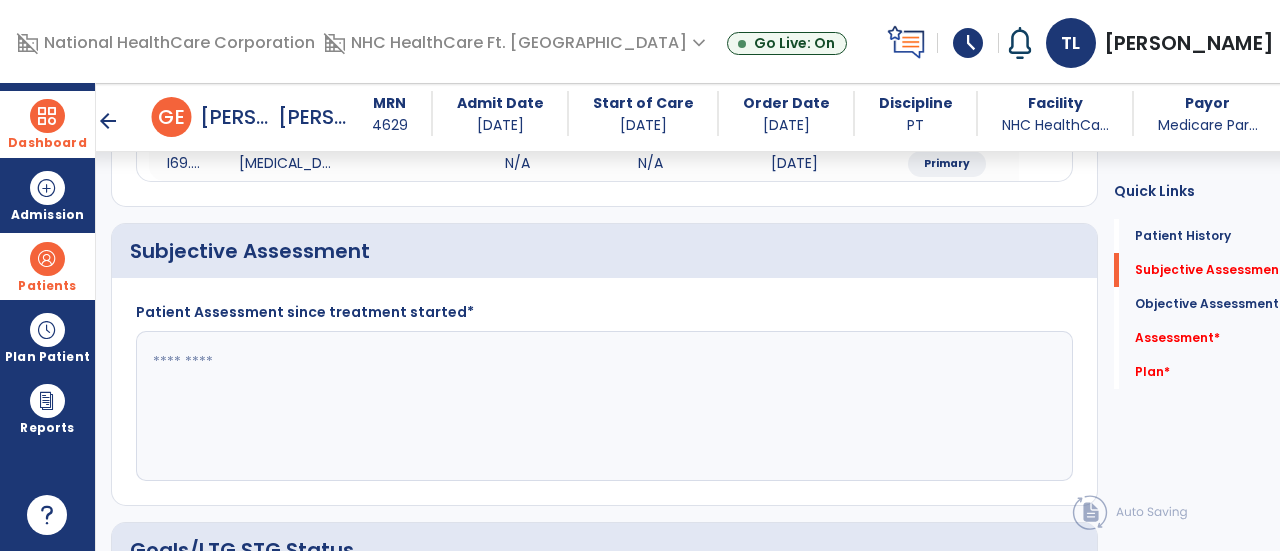 click on "Dashboard" at bounding box center [47, 124] 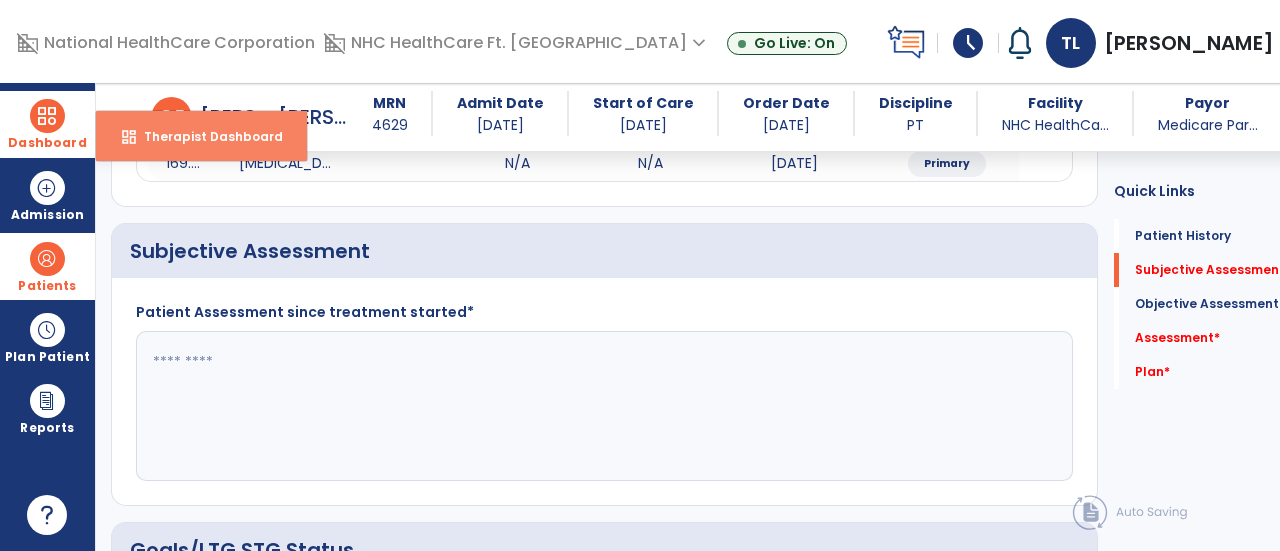 click on "dashboard  Therapist Dashboard" at bounding box center [201, 136] 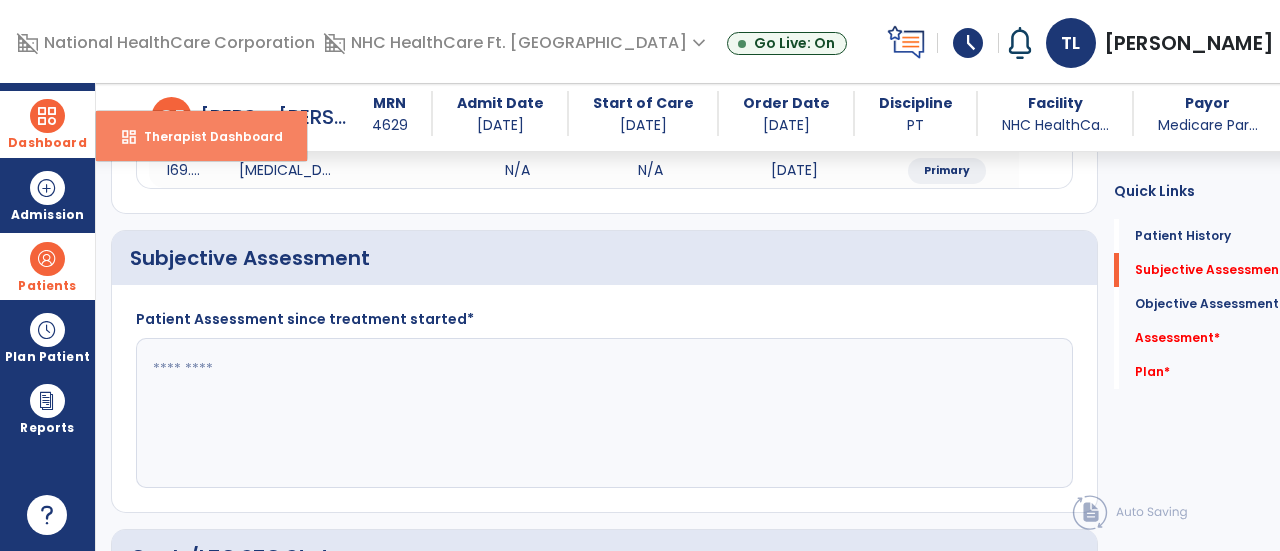 select on "****" 